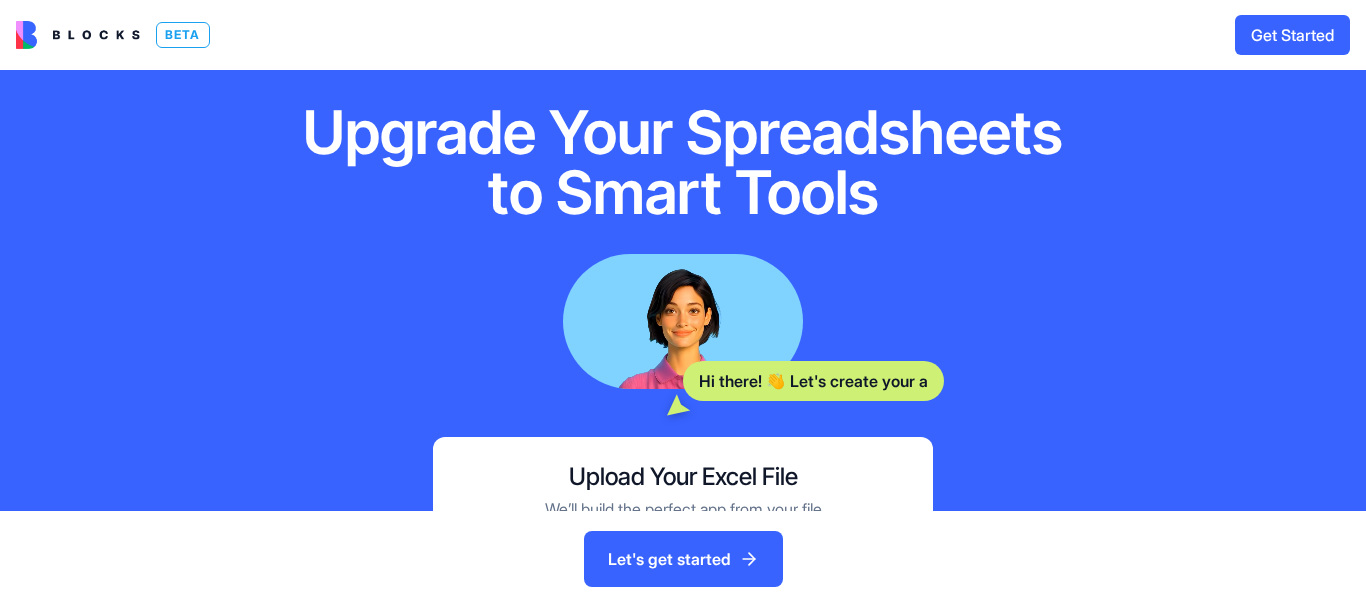 scroll, scrollTop: 0, scrollLeft: 0, axis: both 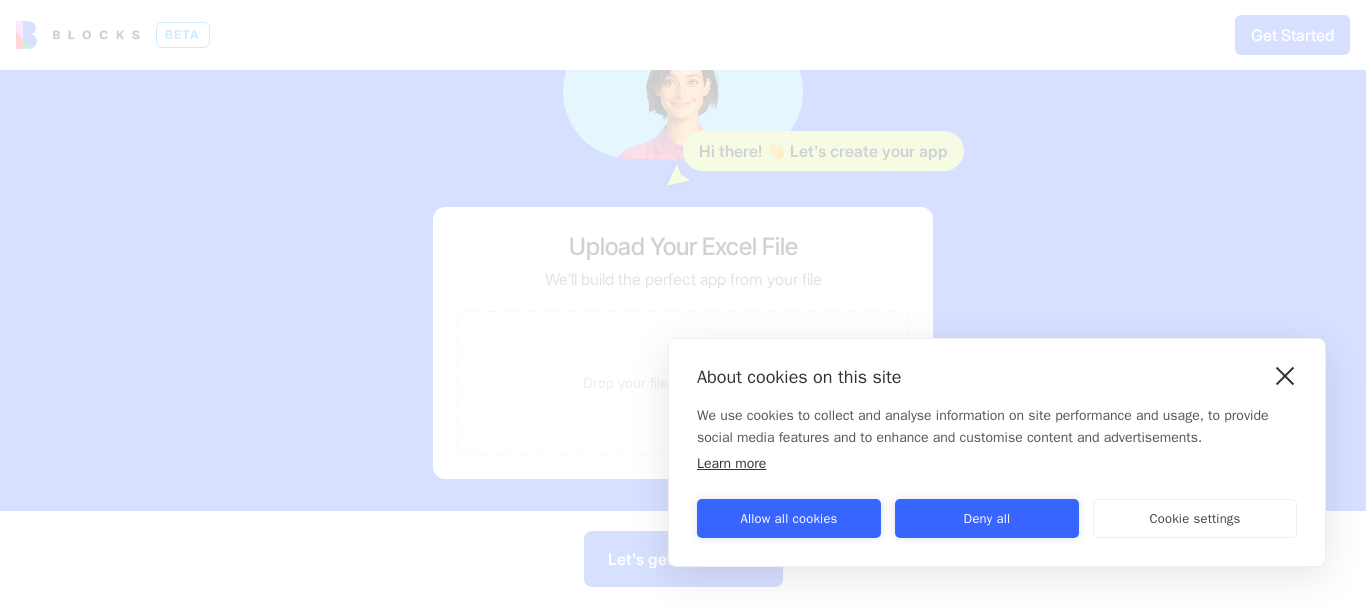 click at bounding box center [1285, 375] 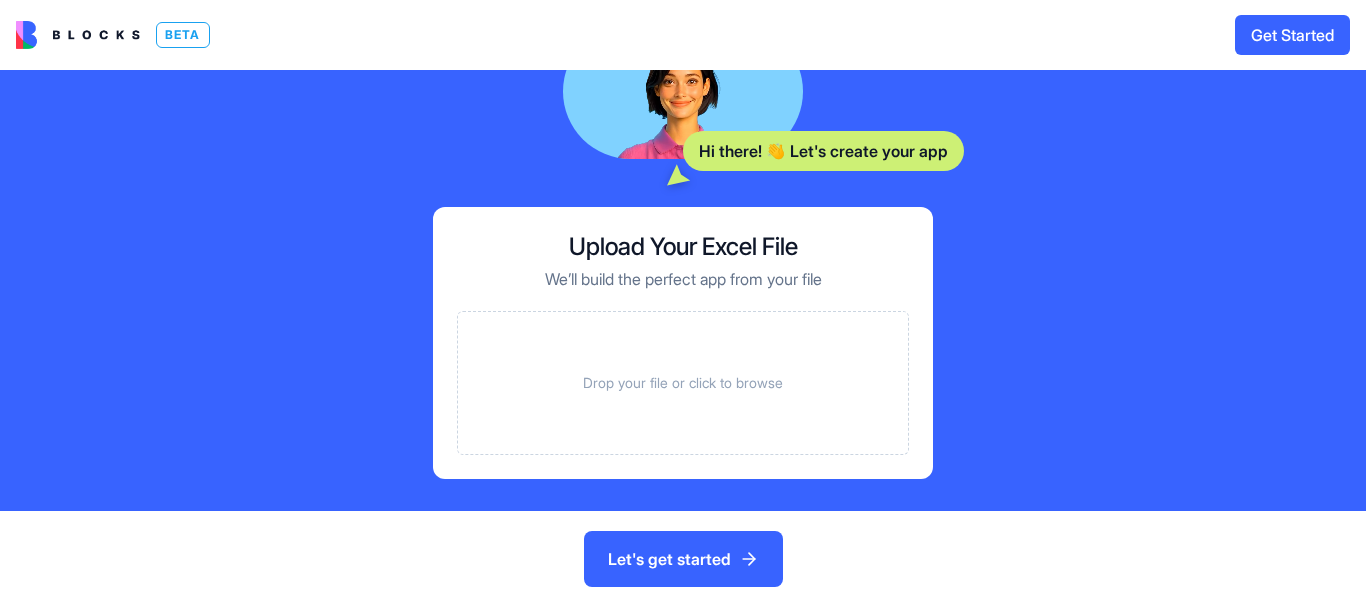 scroll, scrollTop: 0, scrollLeft: 0, axis: both 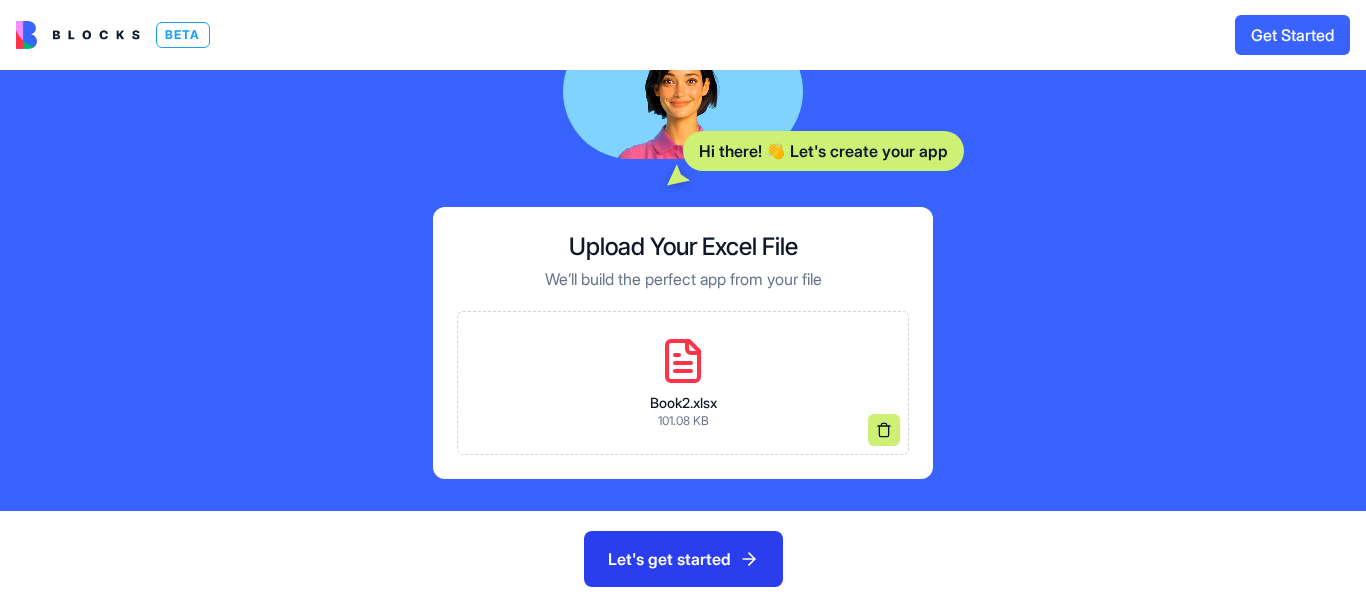 click on "Let's get started" at bounding box center (683, 559) 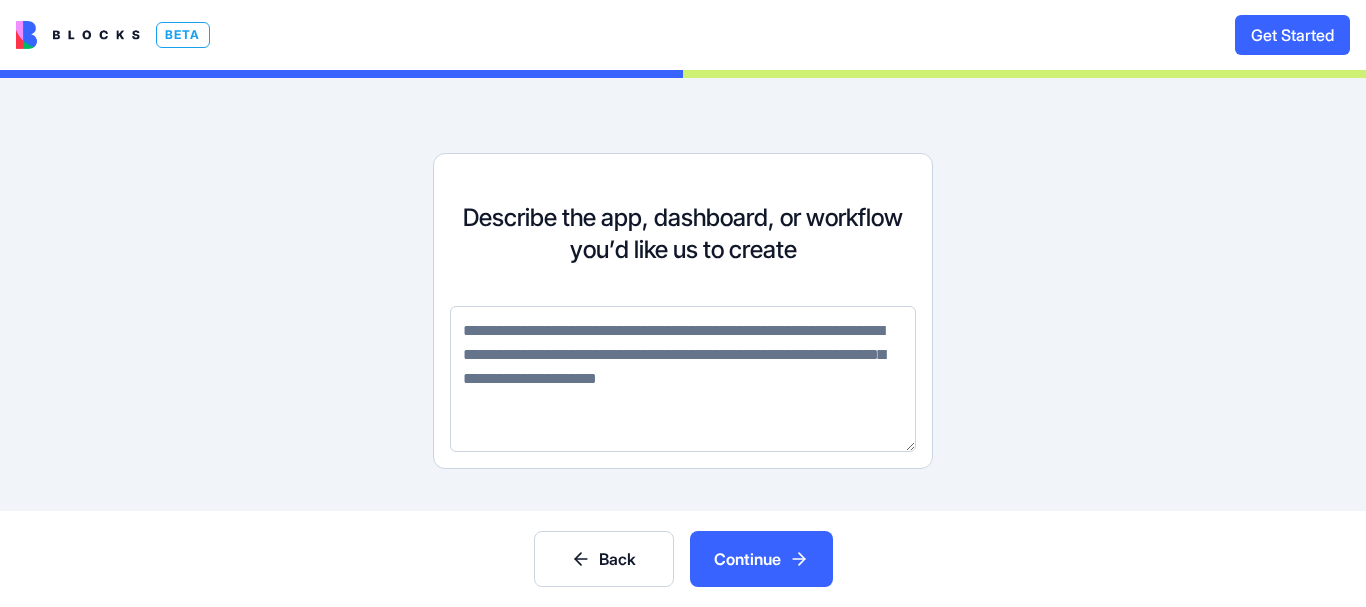 click on "Continue" at bounding box center [761, 559] 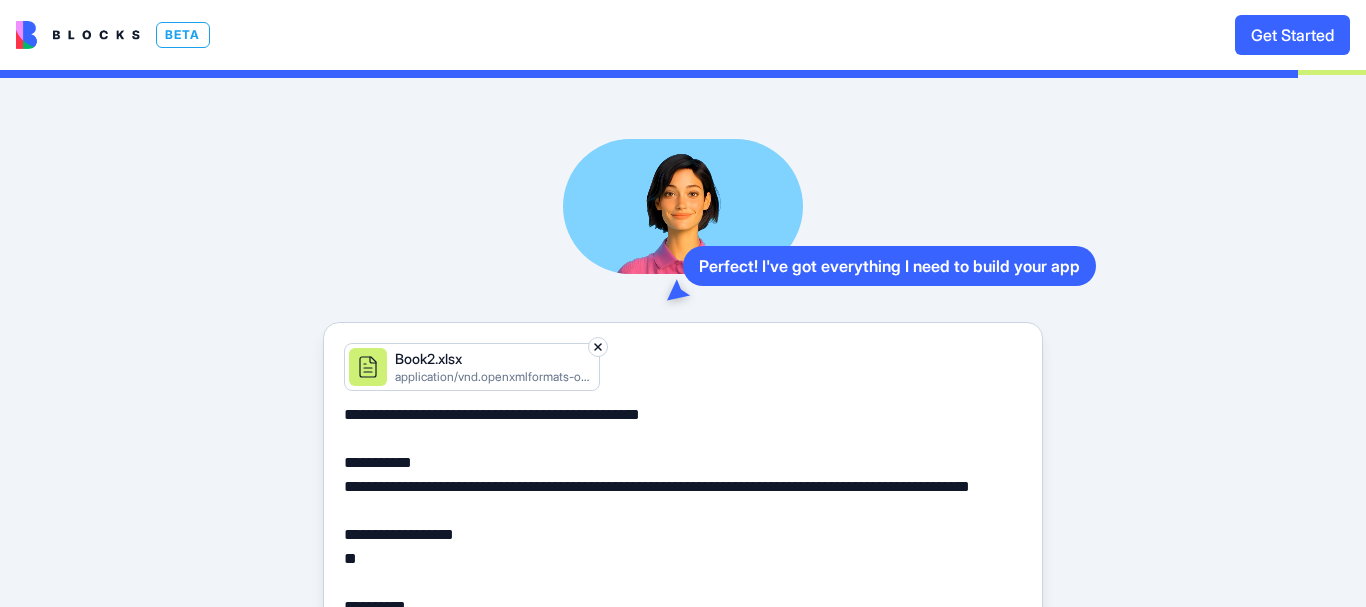 scroll, scrollTop: 53, scrollLeft: 0, axis: vertical 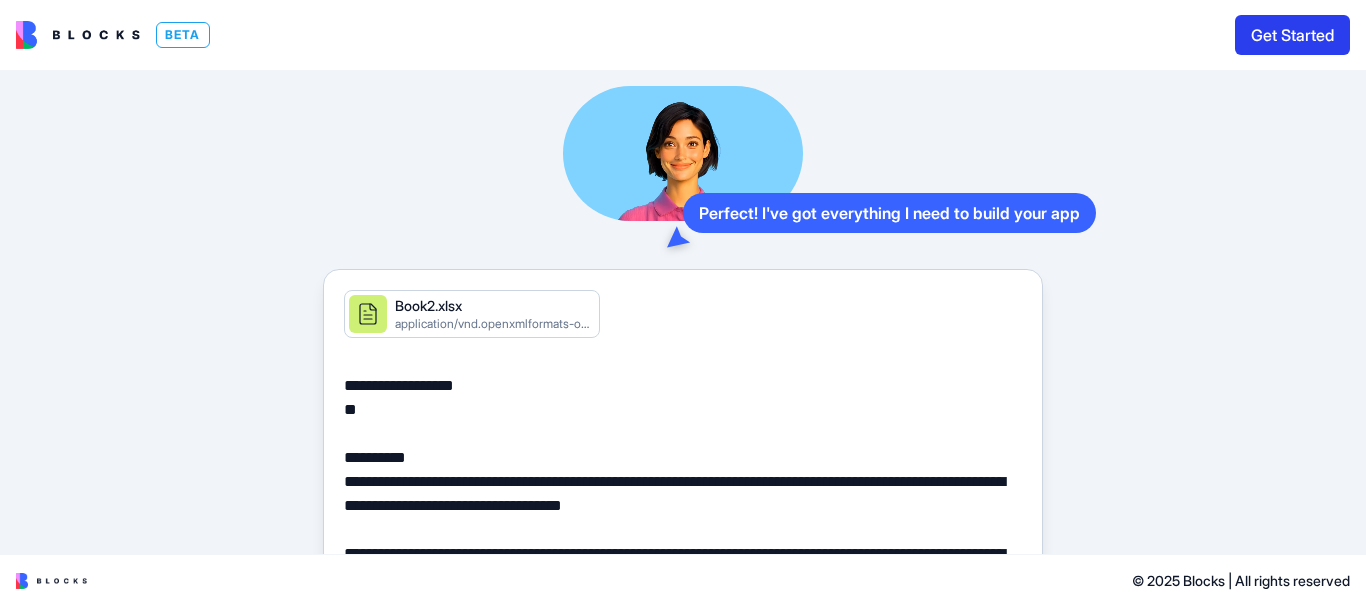 click on "Get Started" at bounding box center (1292, 35) 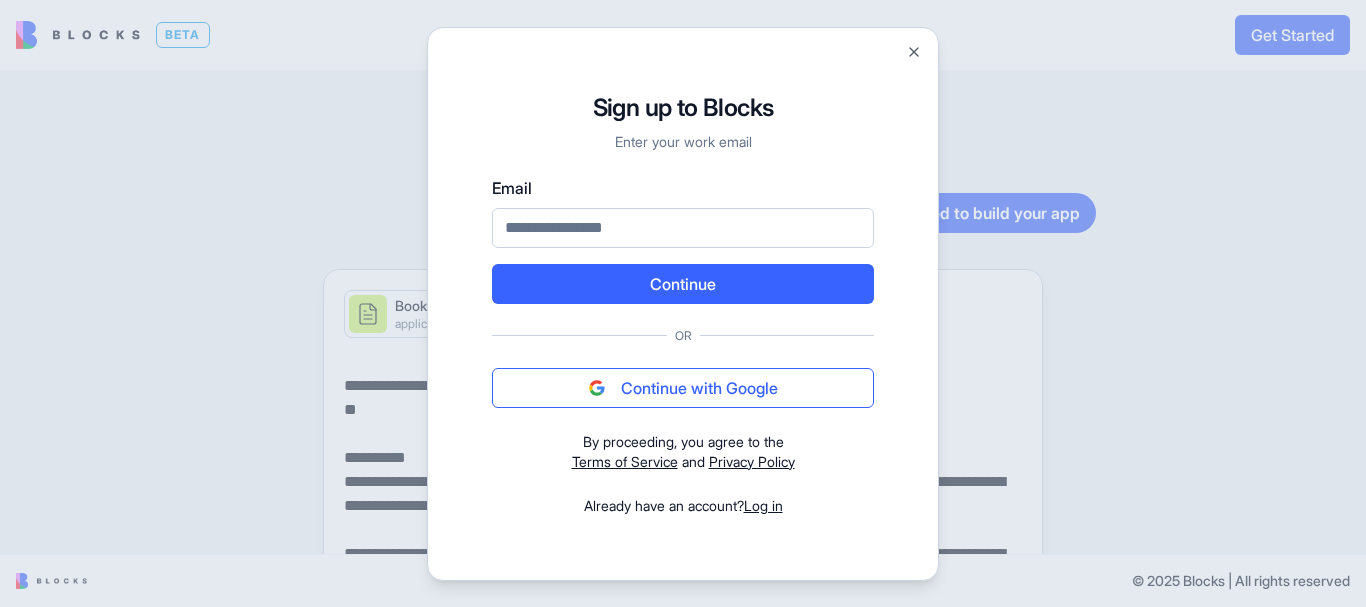 click on "Continue with Google" at bounding box center [683, 388] 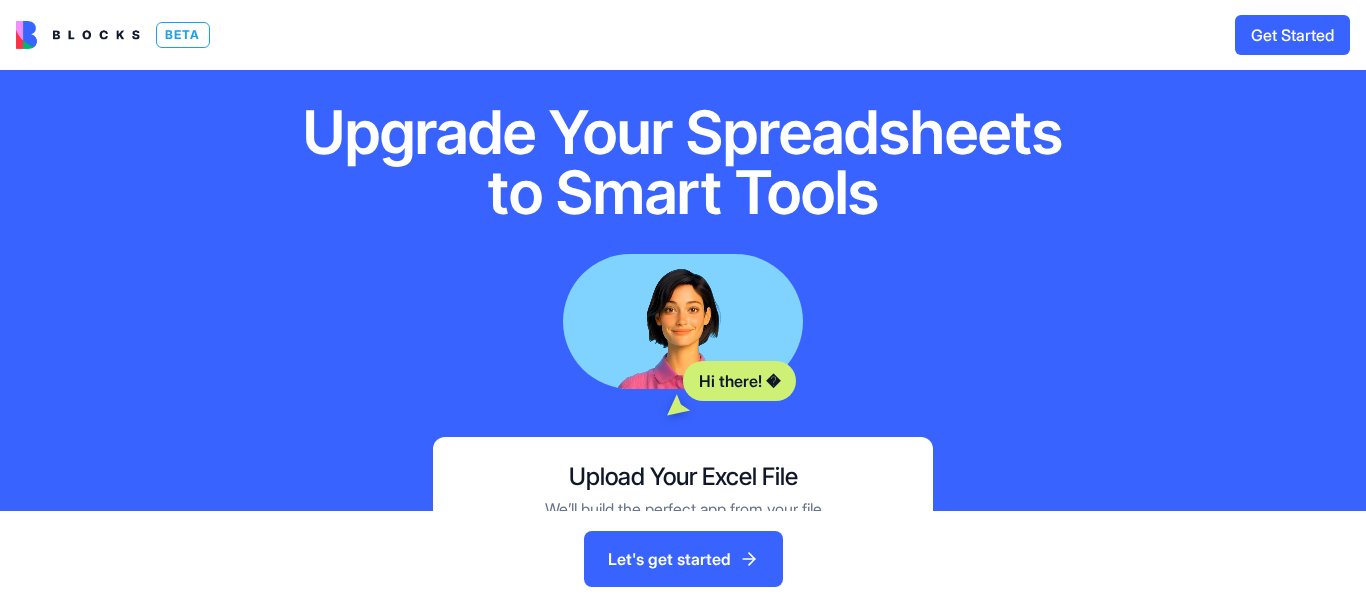 scroll, scrollTop: 0, scrollLeft: 0, axis: both 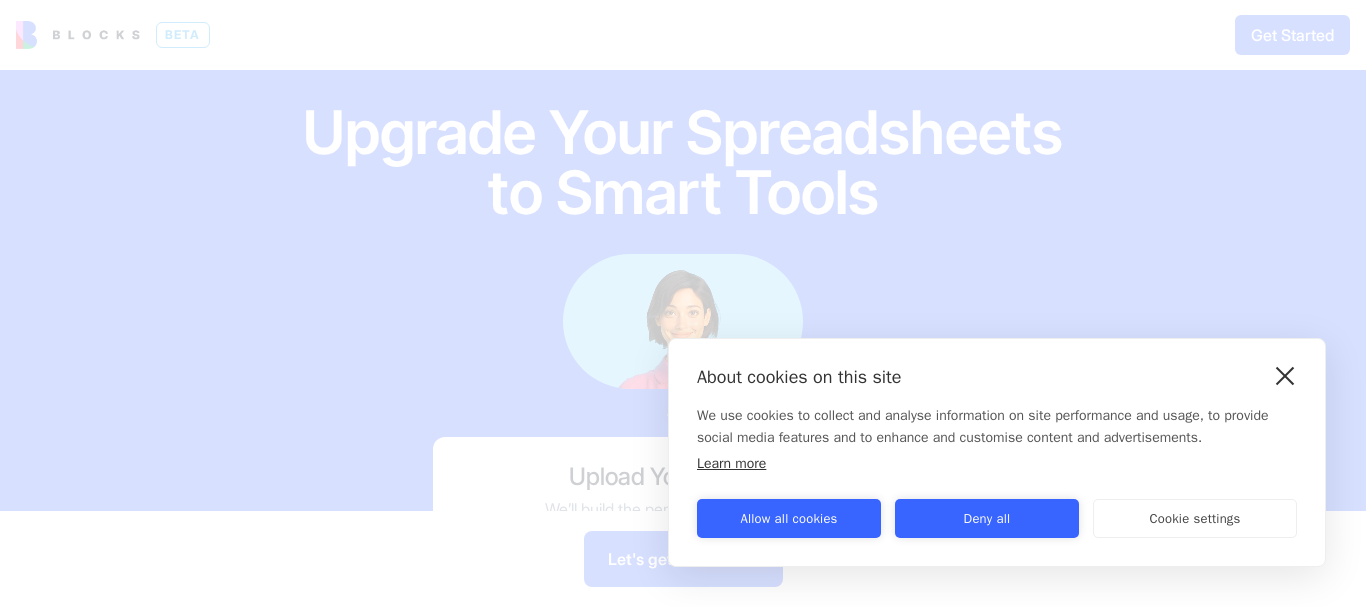 click at bounding box center (1285, 375) 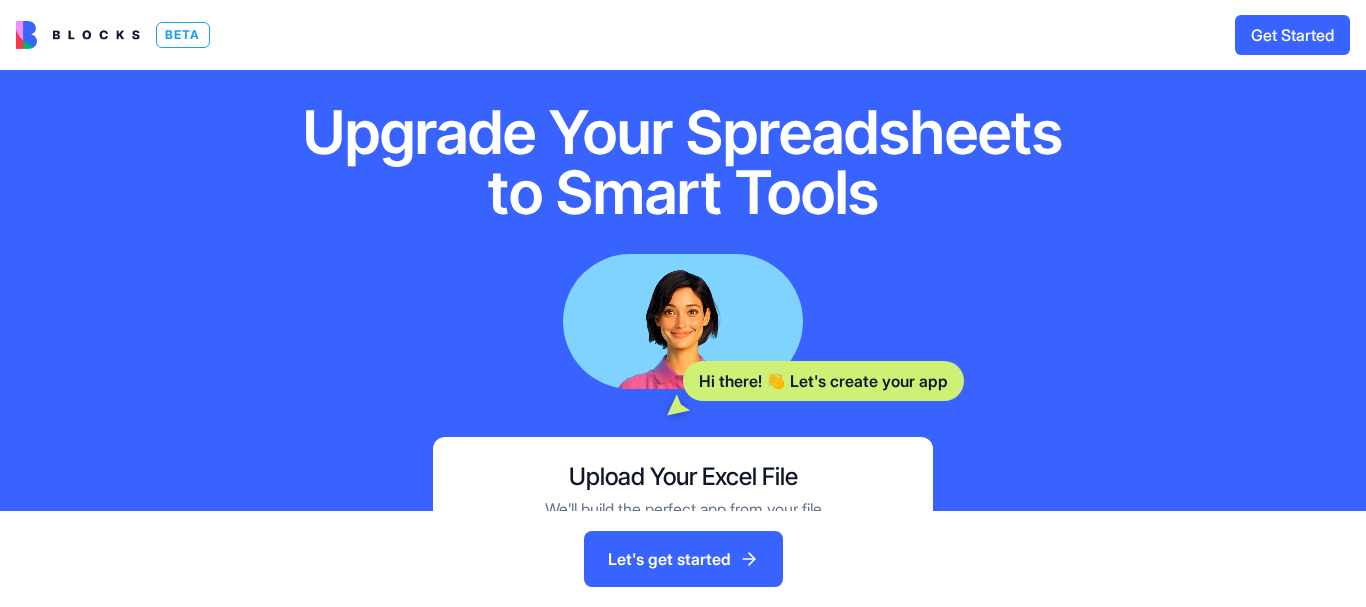 scroll, scrollTop: 0, scrollLeft: 0, axis: both 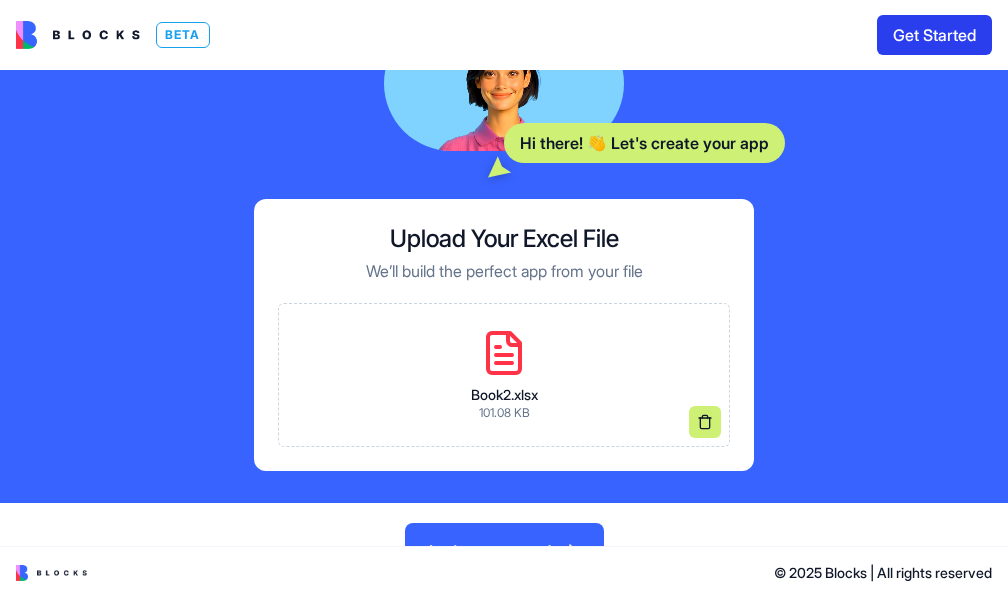 click on "Get Started" at bounding box center [934, 35] 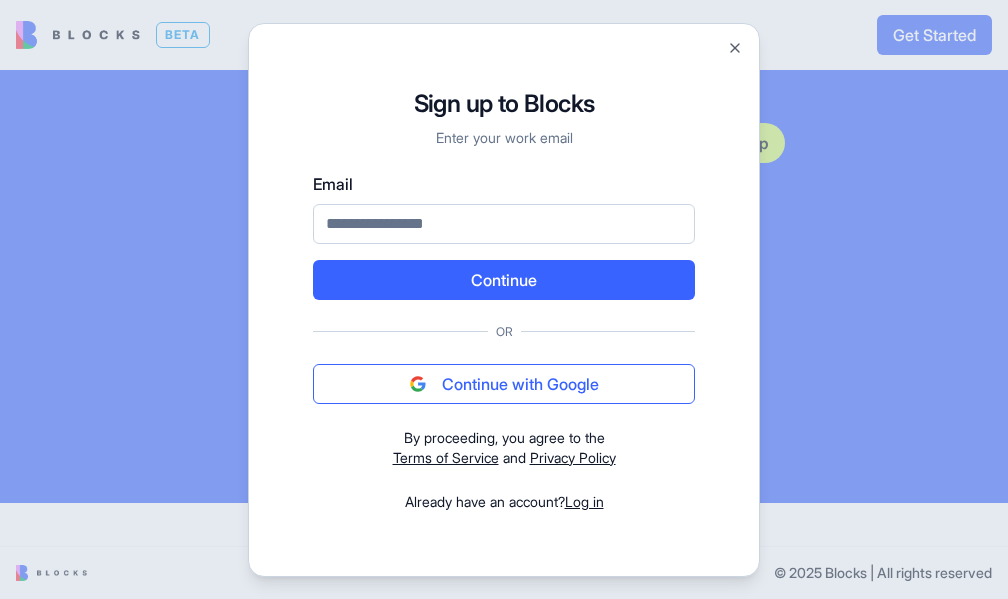 click on "Continue with Google" at bounding box center (504, 384) 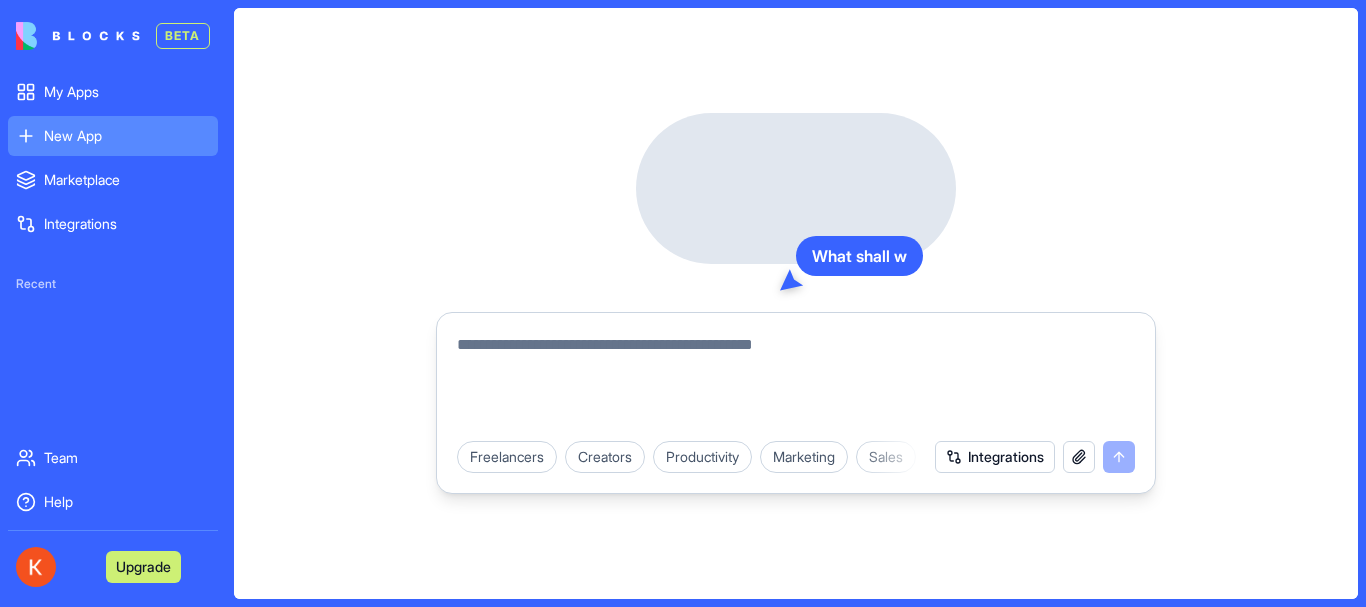 scroll, scrollTop: 0, scrollLeft: 0, axis: both 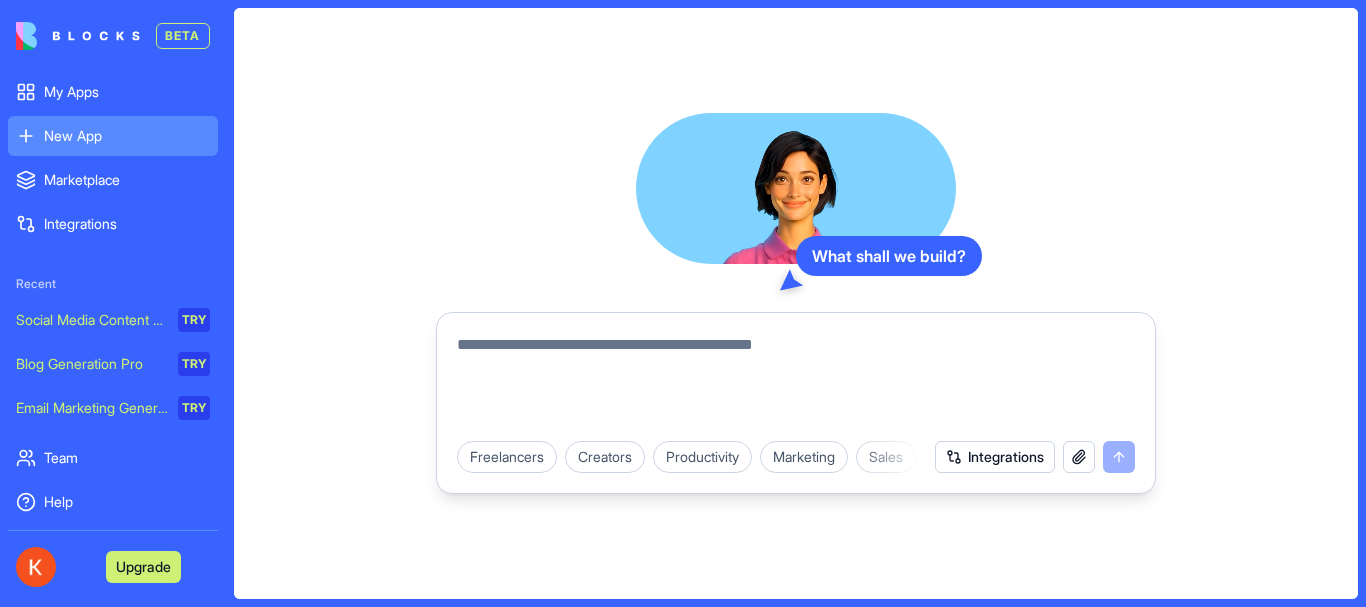 click at bounding box center (796, 381) 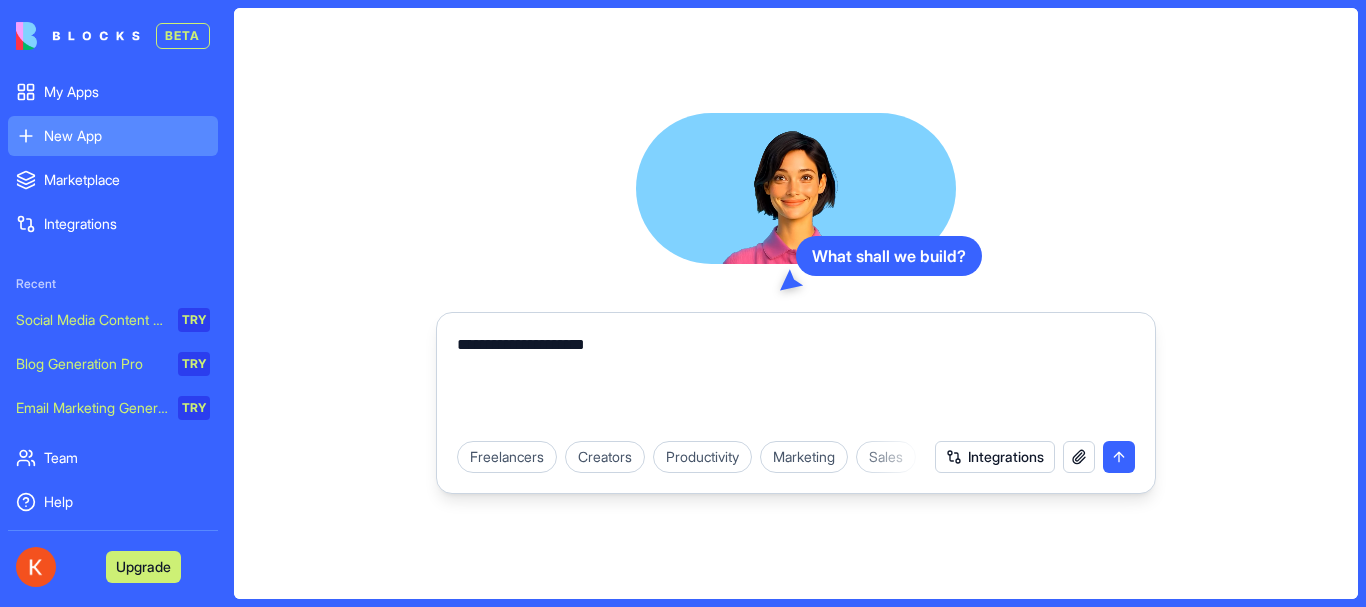 type on "**********" 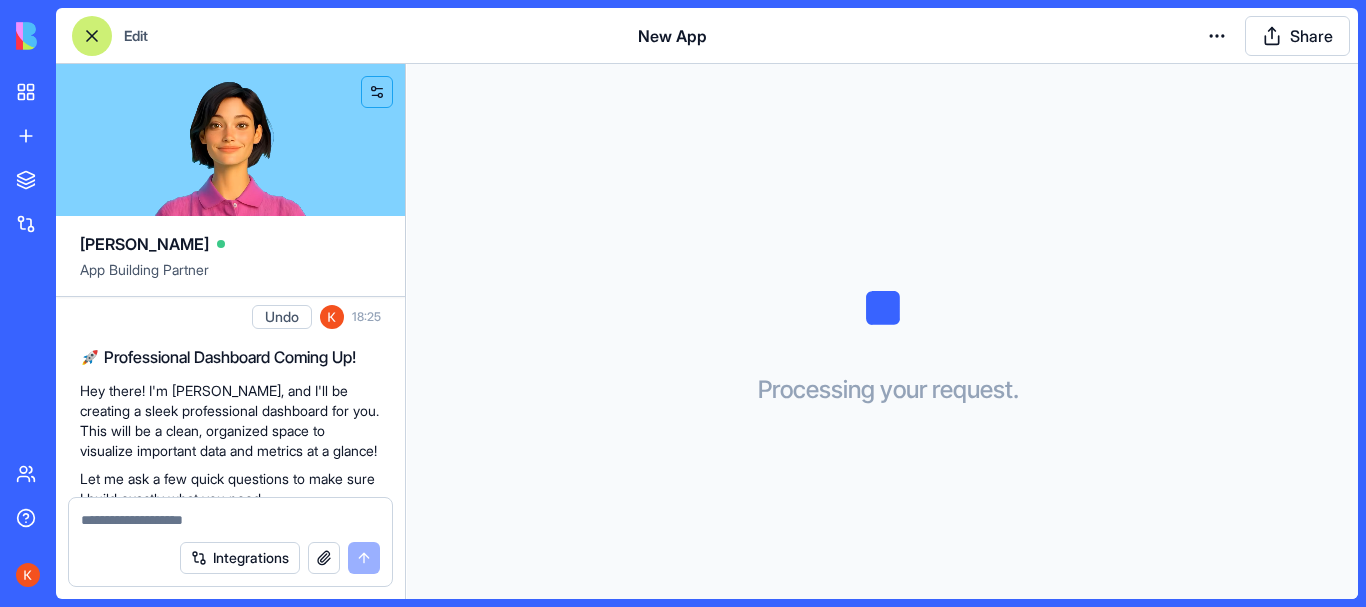 scroll, scrollTop: 348, scrollLeft: 0, axis: vertical 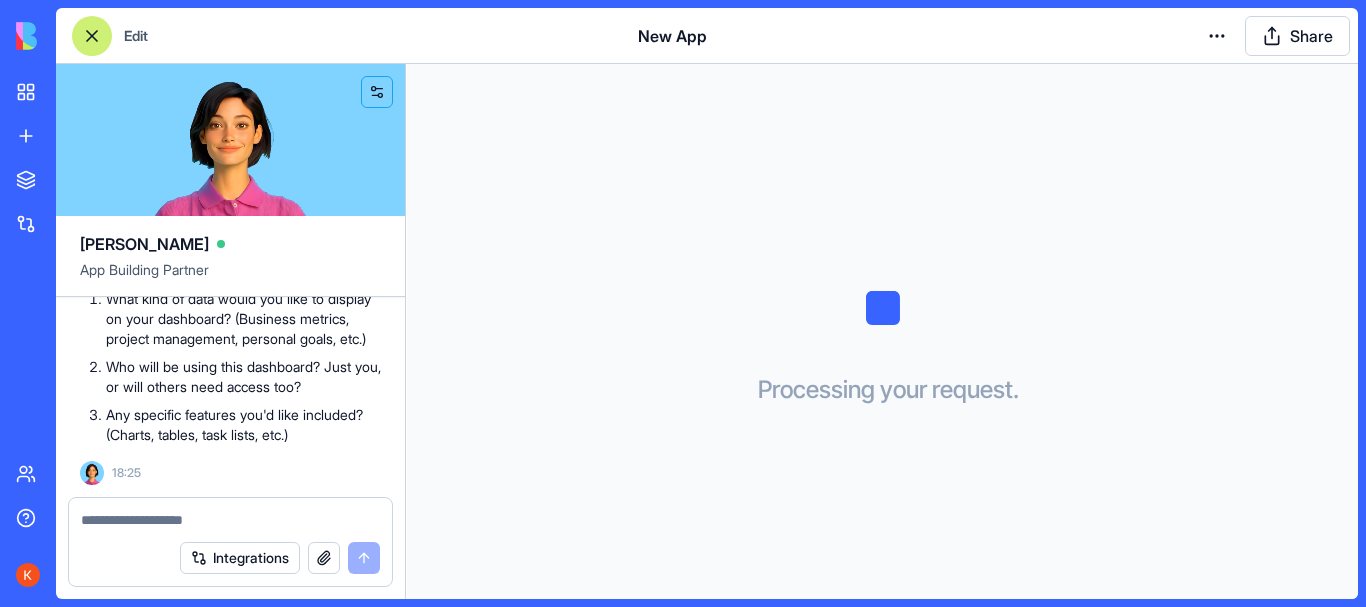 click at bounding box center [230, 520] 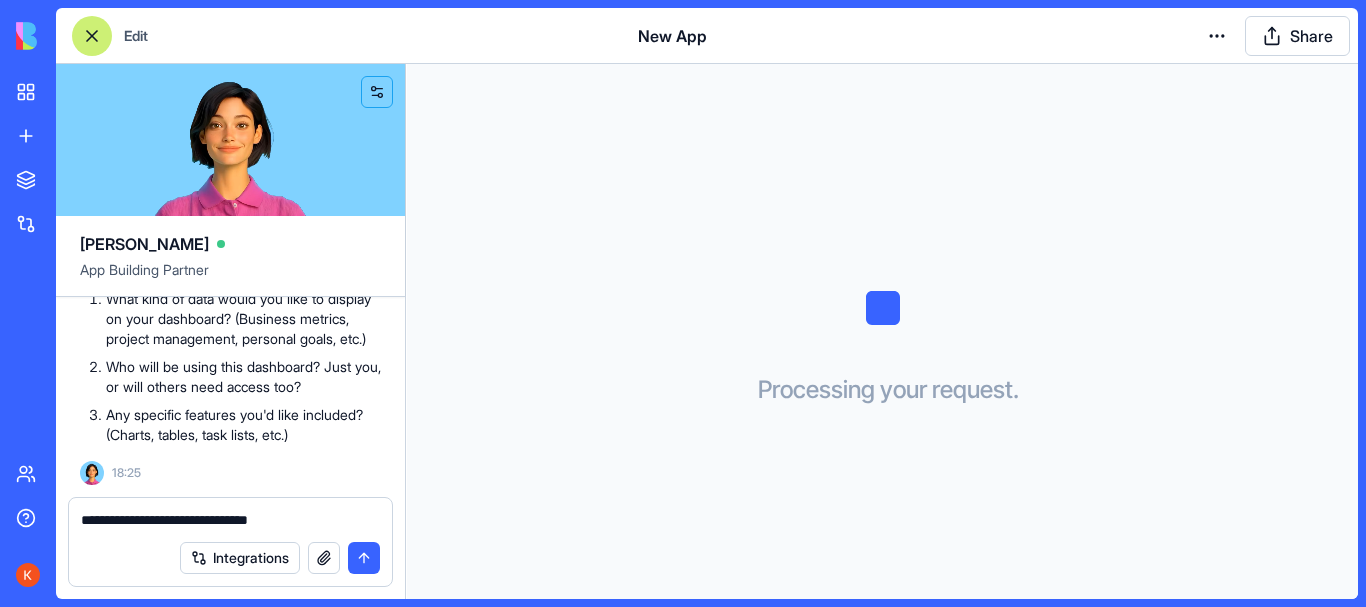 type on "**********" 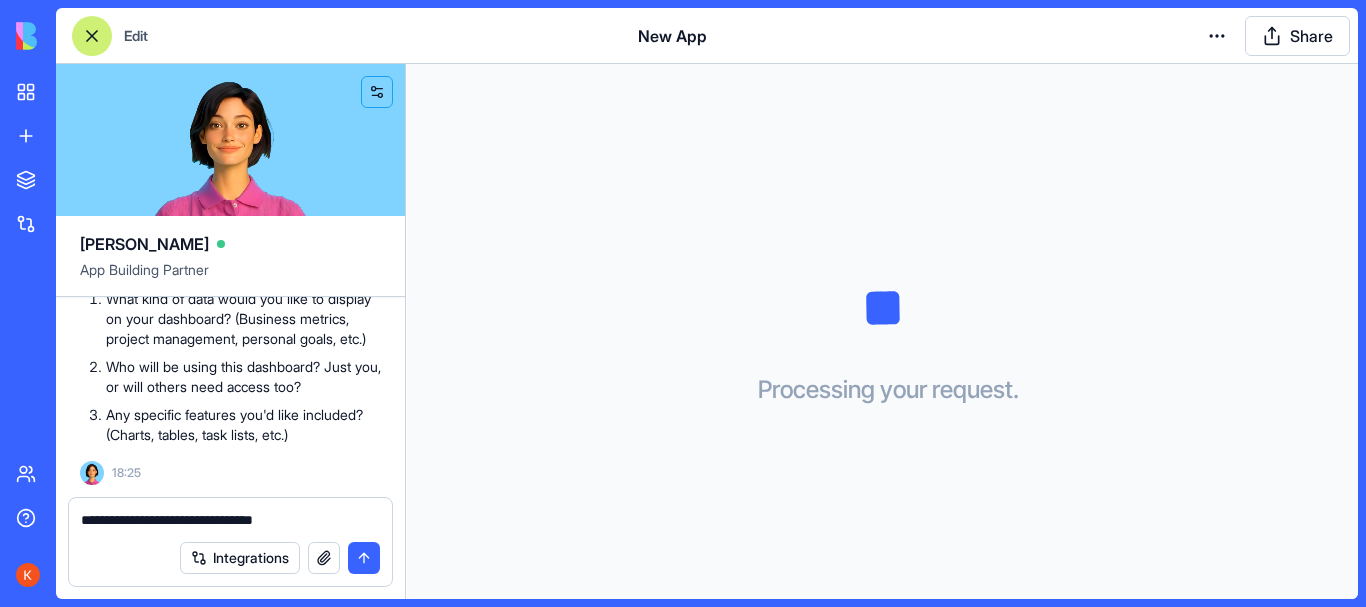 type 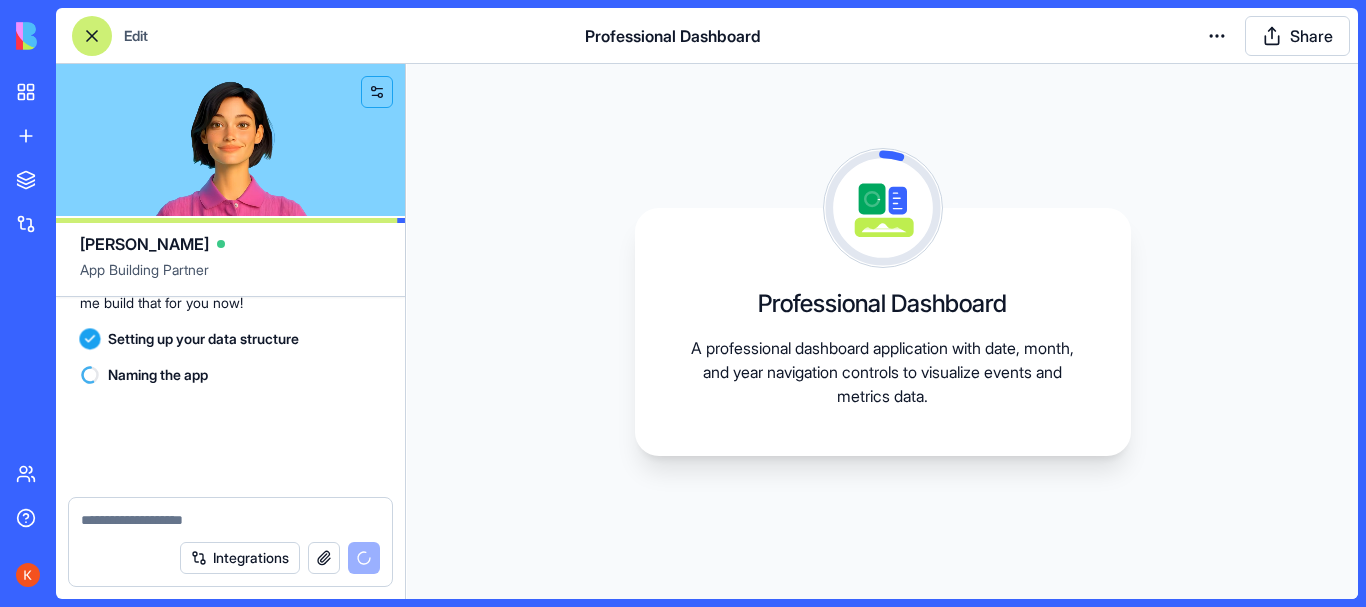 scroll, scrollTop: 776, scrollLeft: 0, axis: vertical 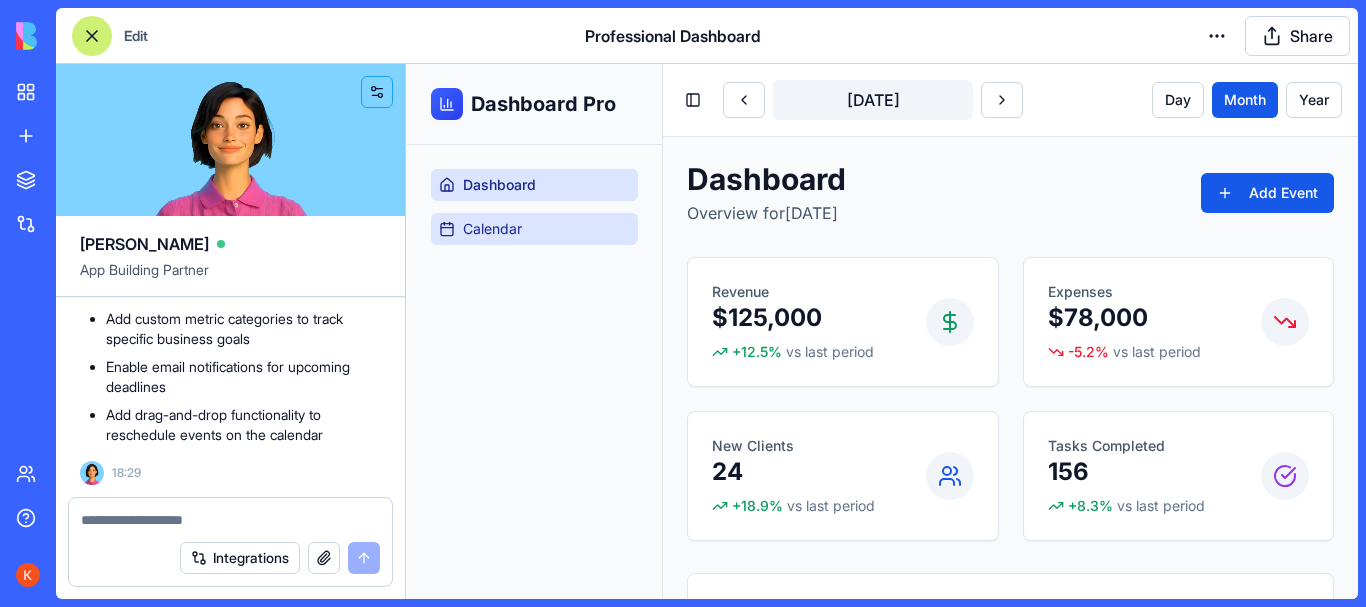 click on "Calendar" at bounding box center [534, 229] 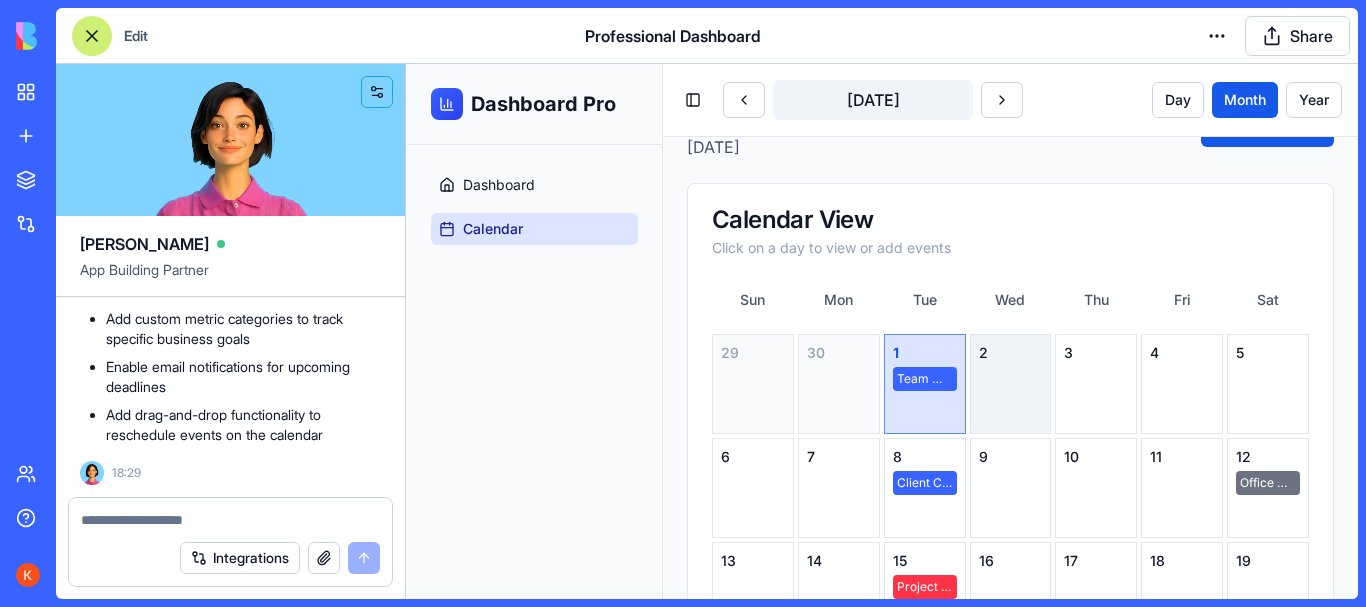 scroll, scrollTop: 0, scrollLeft: 0, axis: both 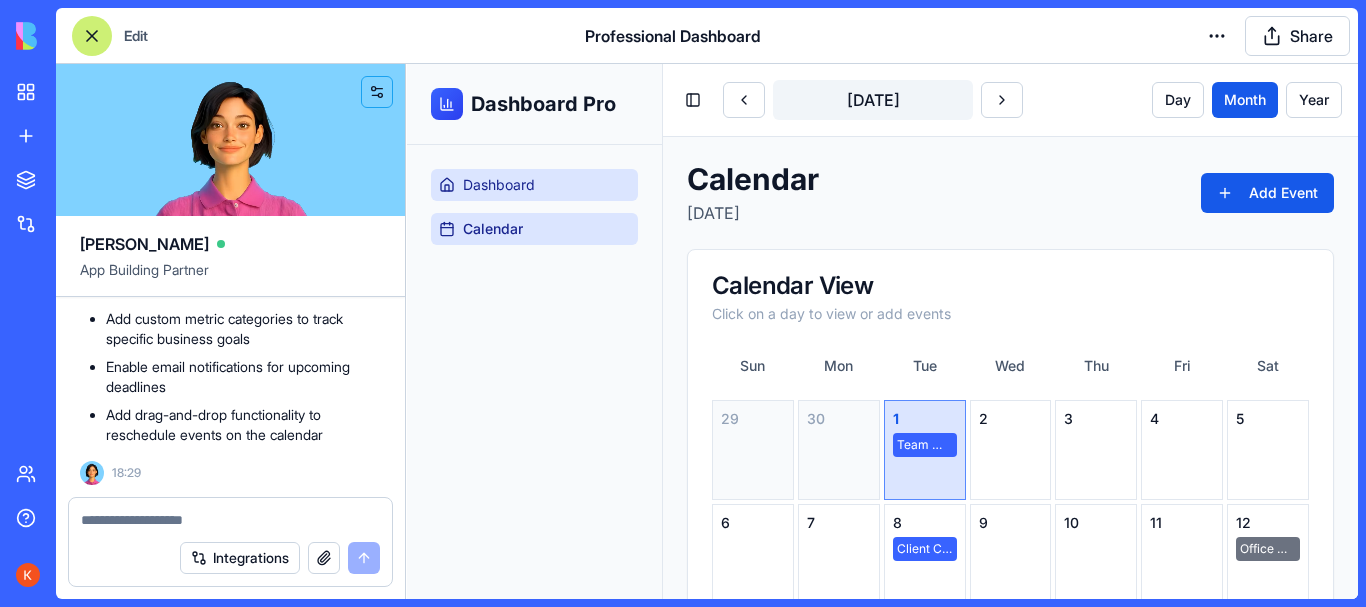 click on "Dashboard" at bounding box center (534, 185) 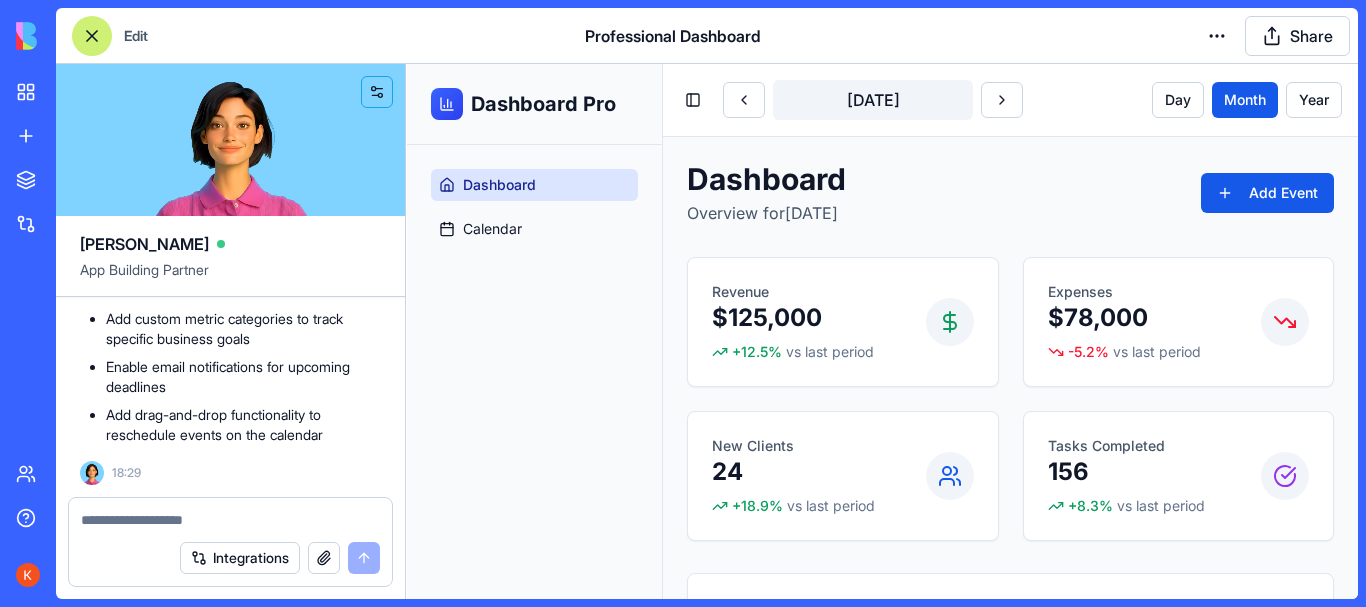 click 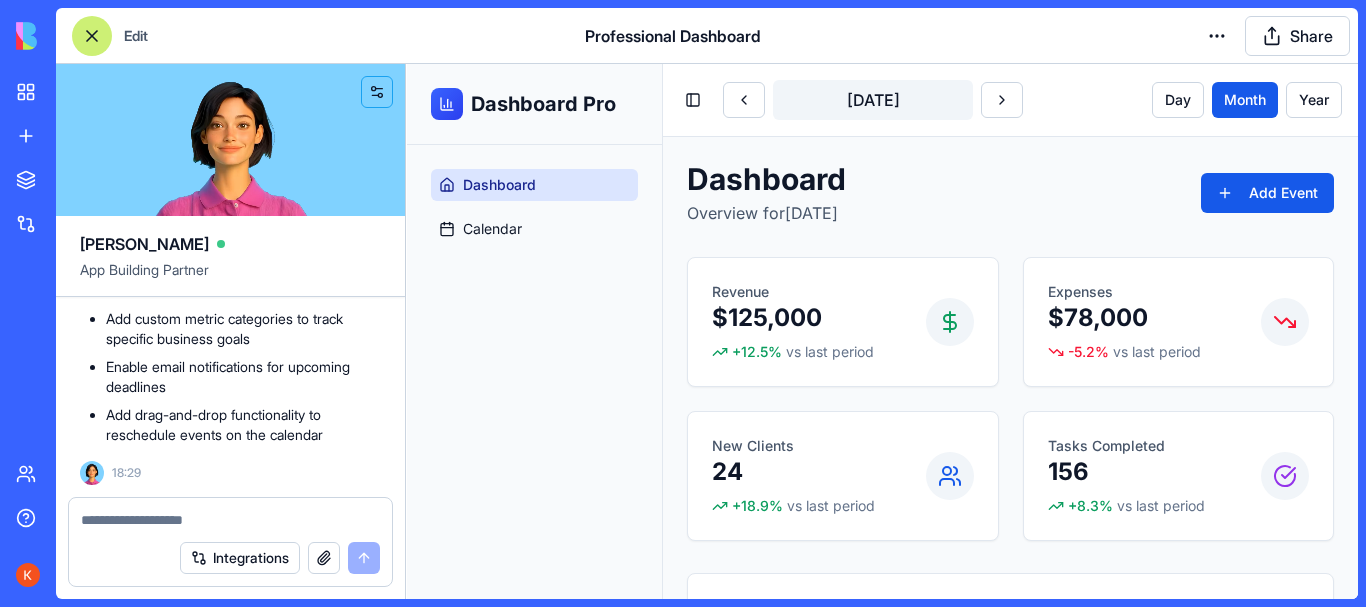scroll, scrollTop: 100, scrollLeft: 0, axis: vertical 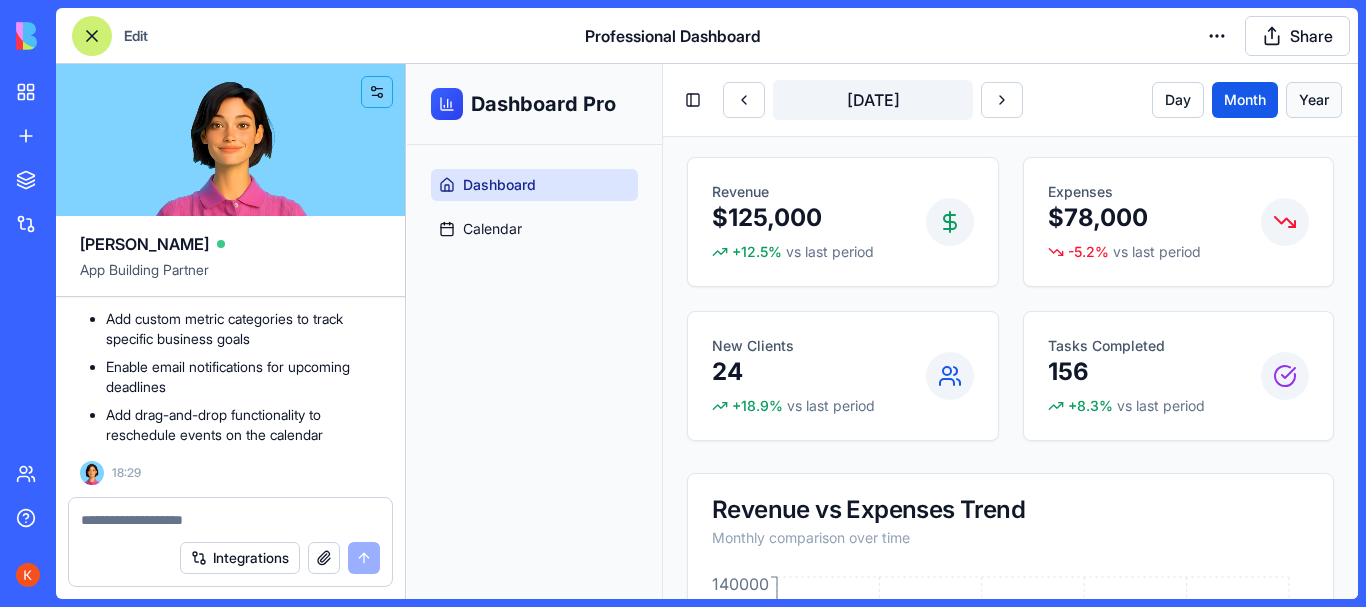click on "Year" at bounding box center [1314, 100] 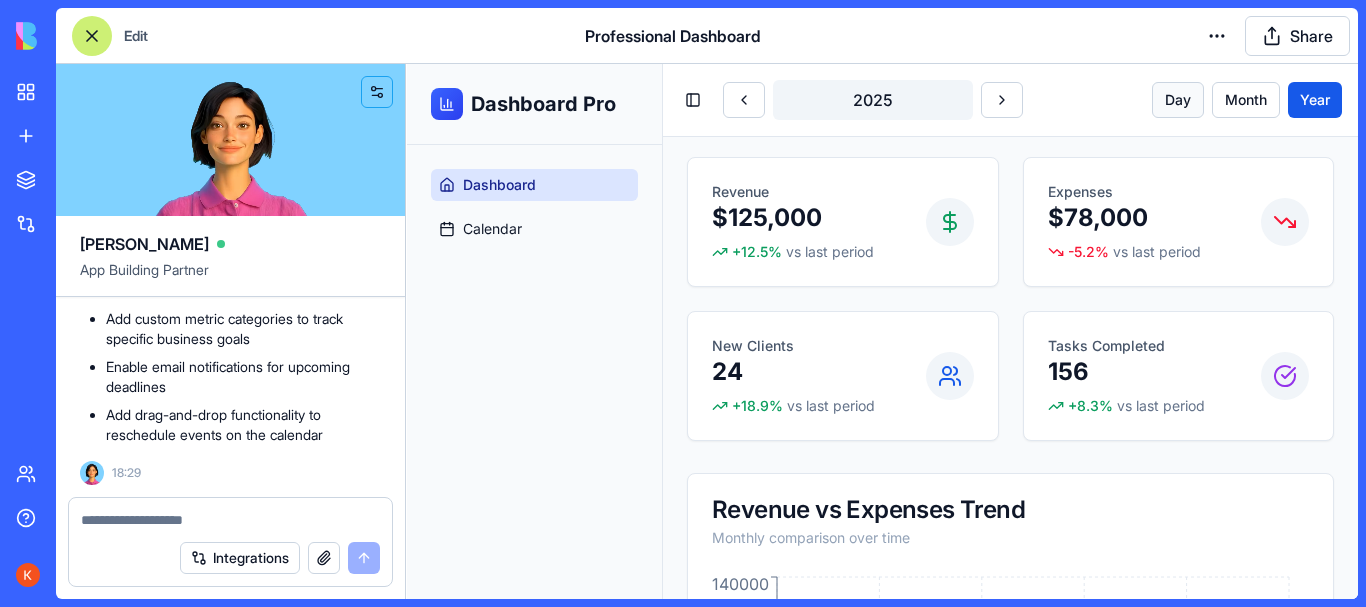 click on "Day" at bounding box center (1178, 100) 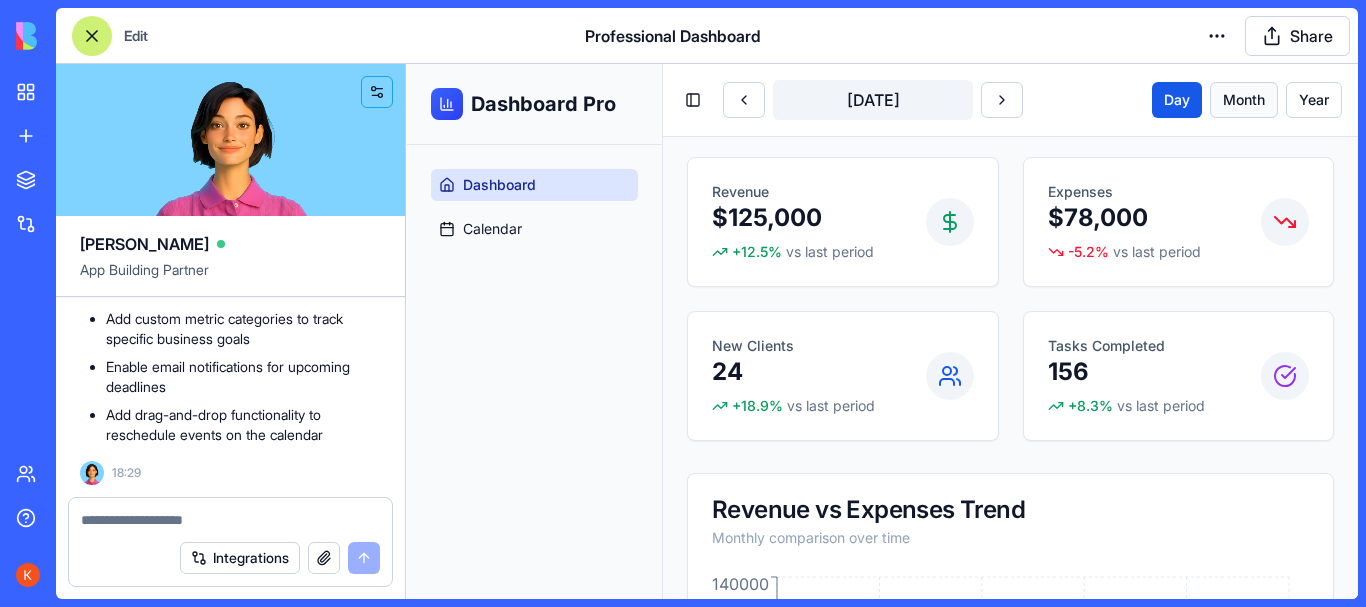 click on "Month" at bounding box center [1244, 100] 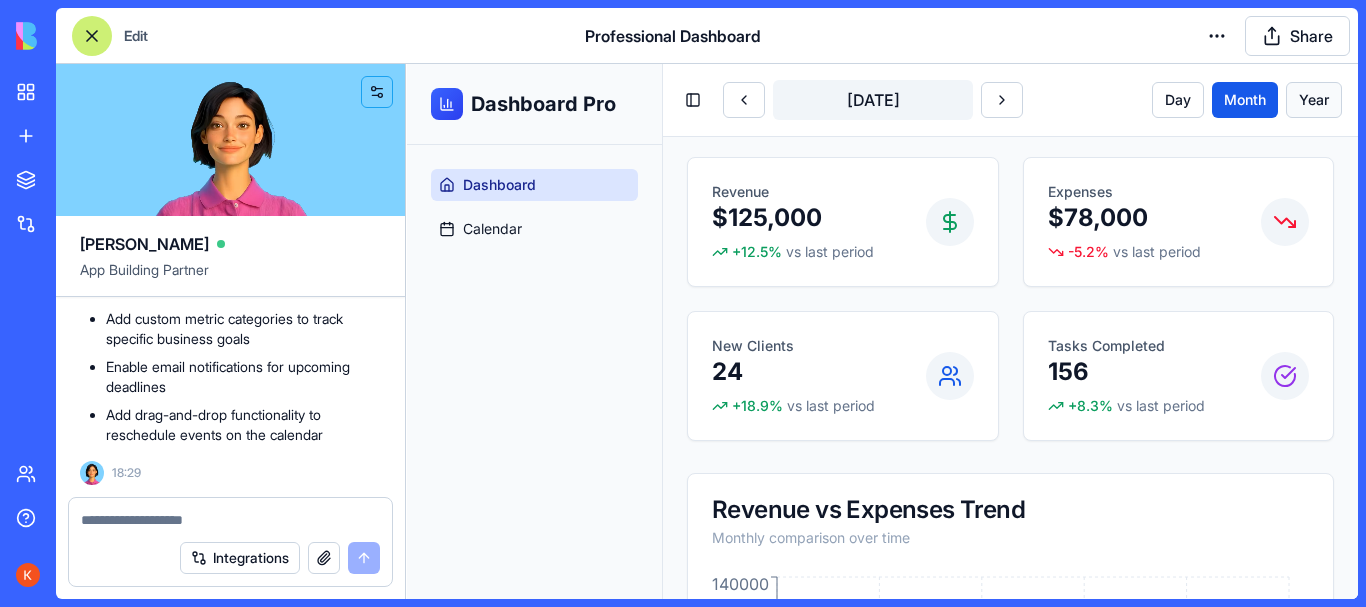 click on "Year" at bounding box center (1314, 100) 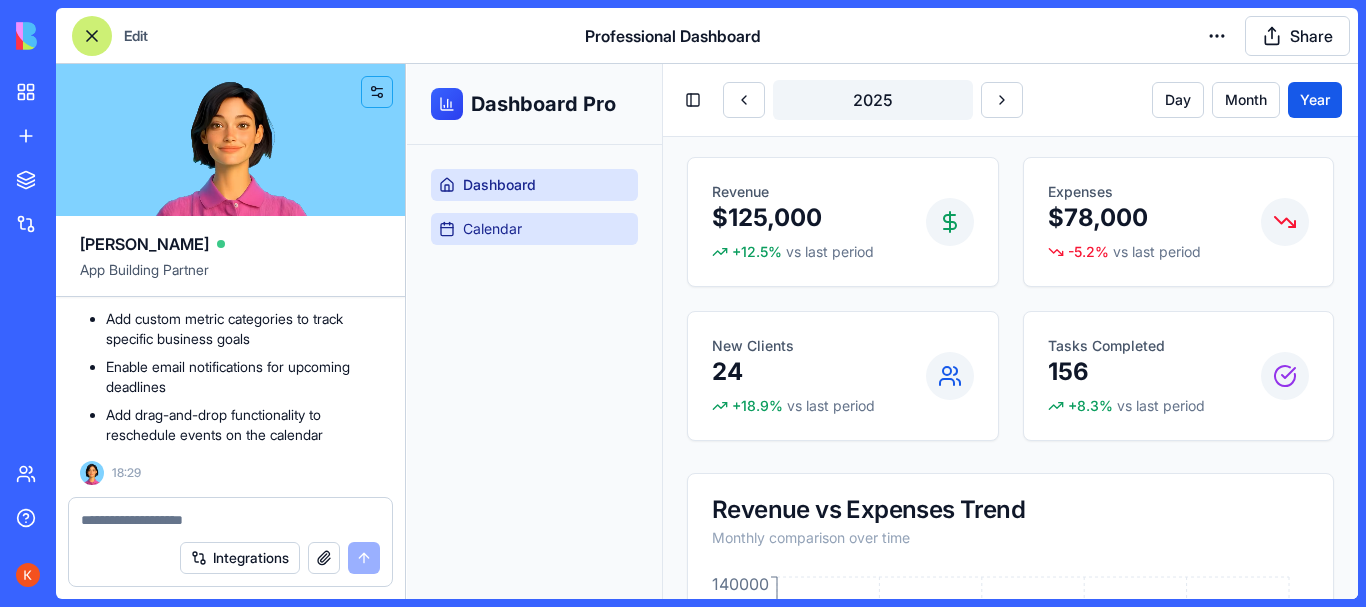 click on "Calendar" at bounding box center (492, 229) 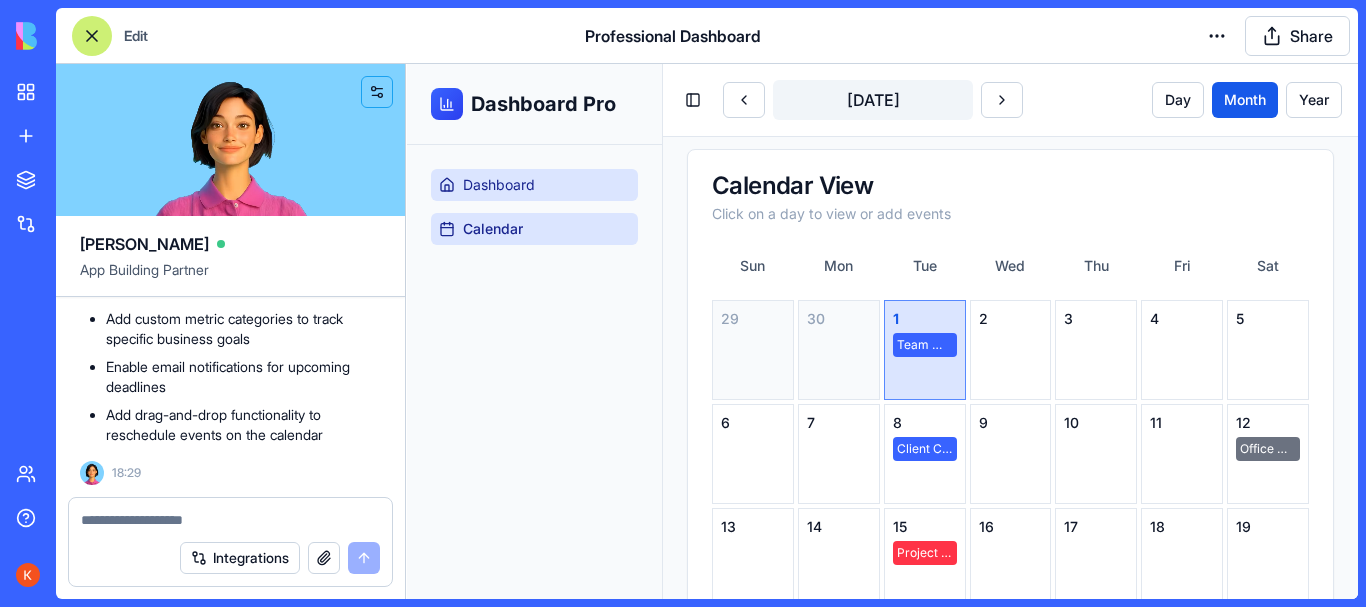click on "Dashboard" at bounding box center (499, 185) 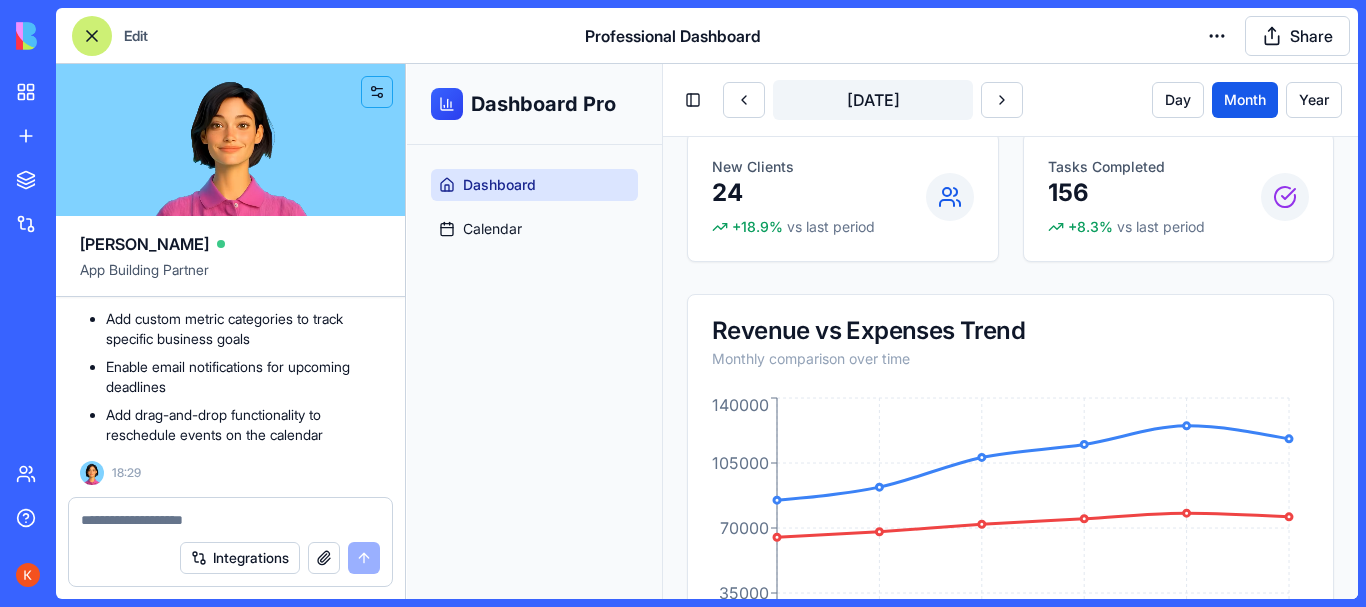 scroll, scrollTop: 0, scrollLeft: 0, axis: both 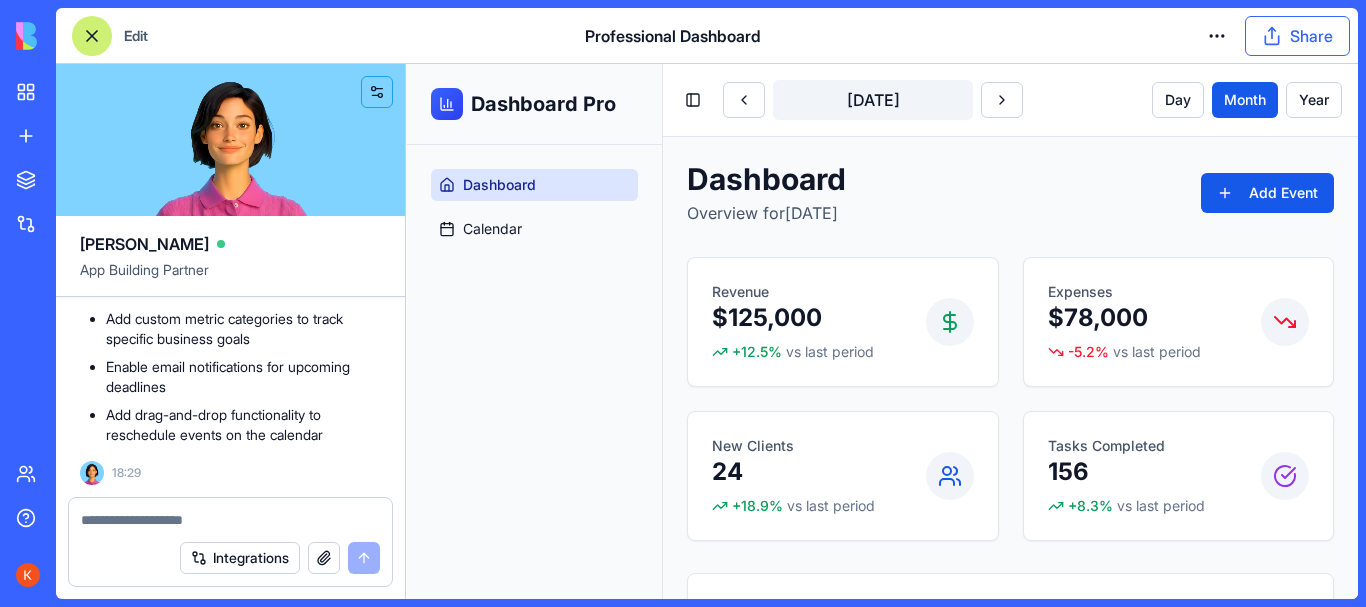 click on "Share" at bounding box center [1297, 36] 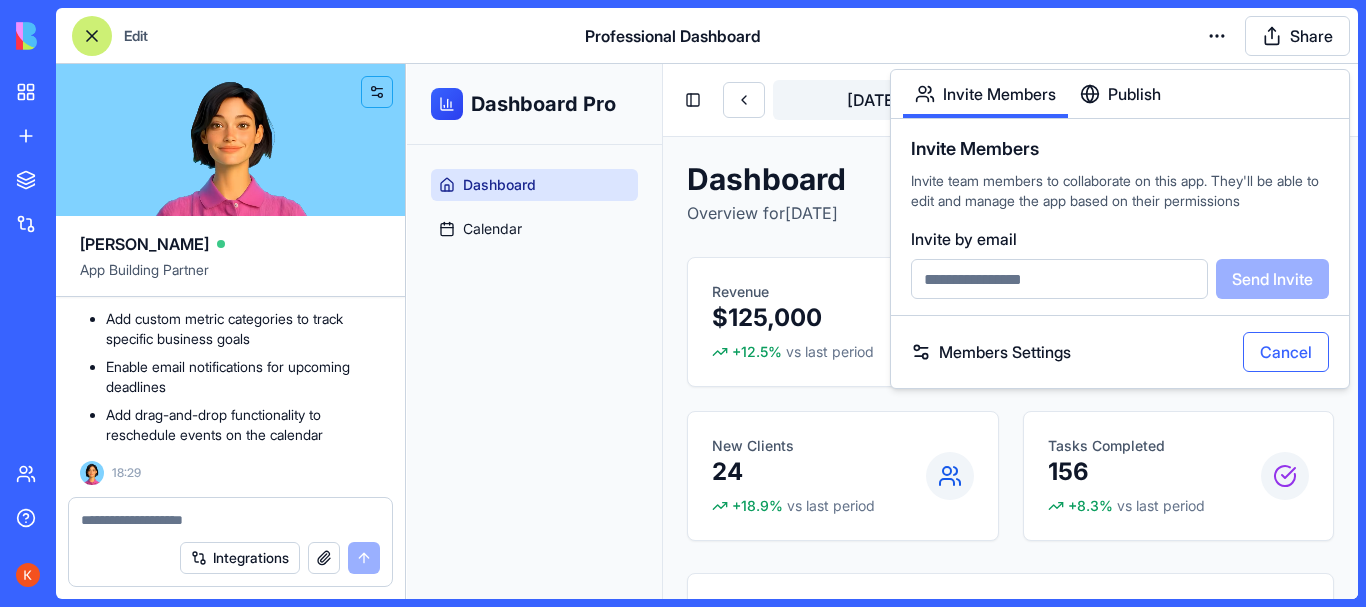 click on "Cancel" at bounding box center [1286, 352] 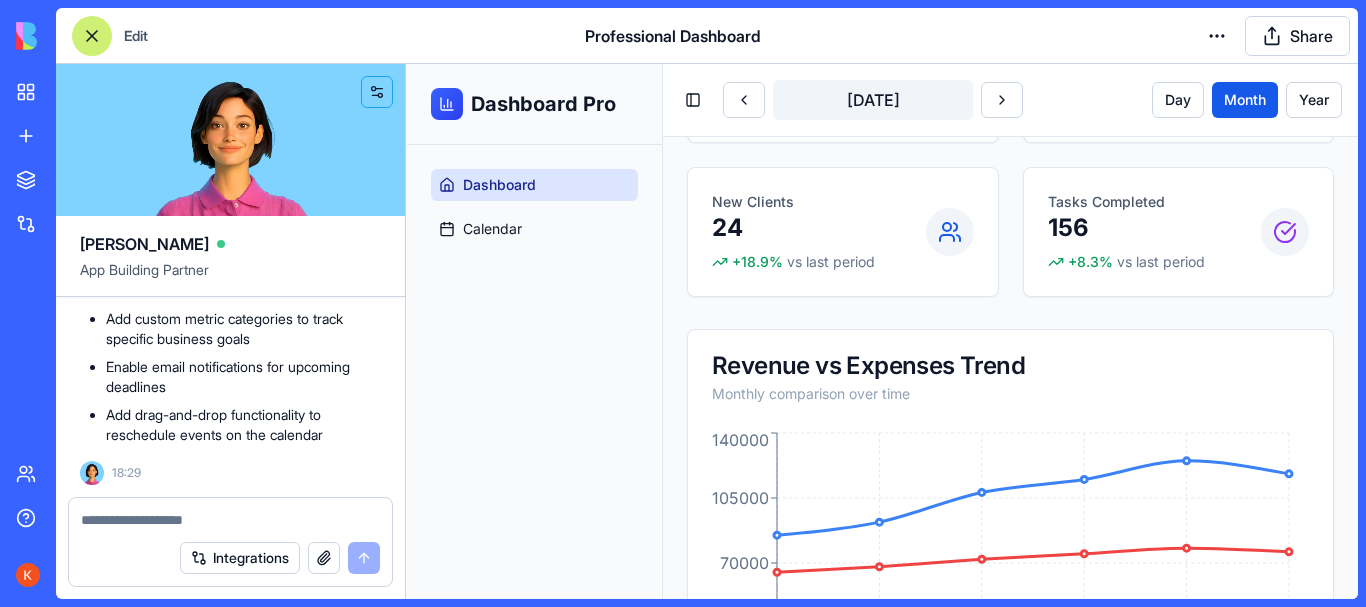 scroll, scrollTop: 0, scrollLeft: 0, axis: both 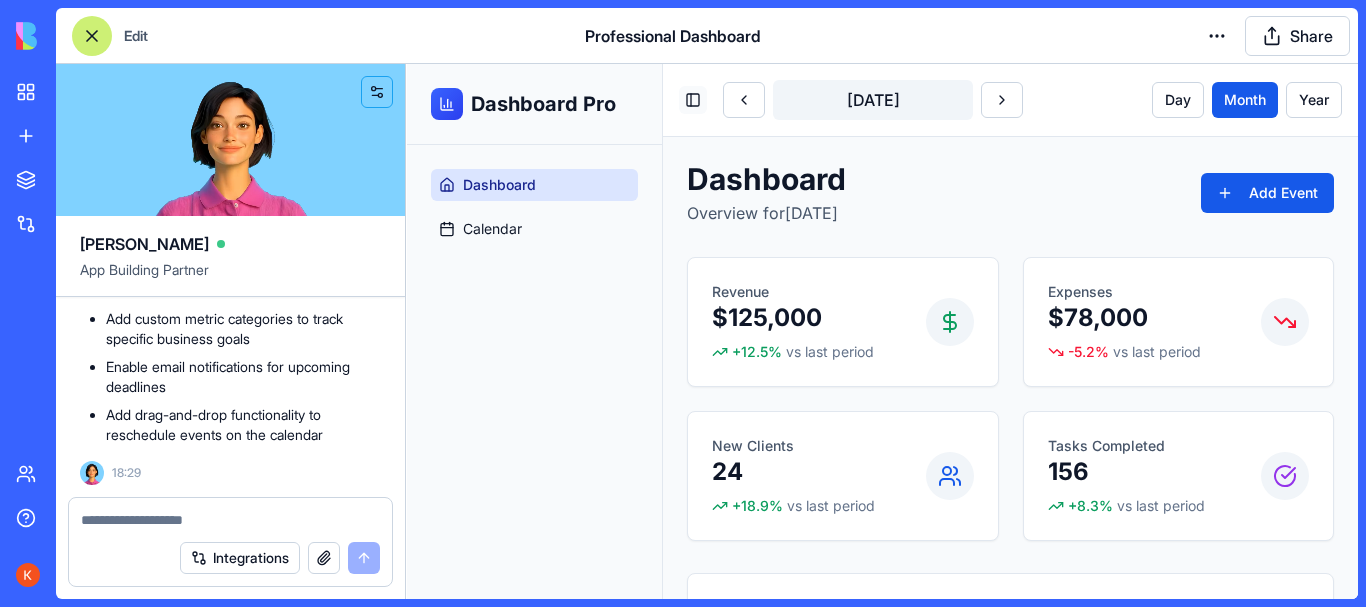 click on "Toggle Sidebar" at bounding box center (693, 100) 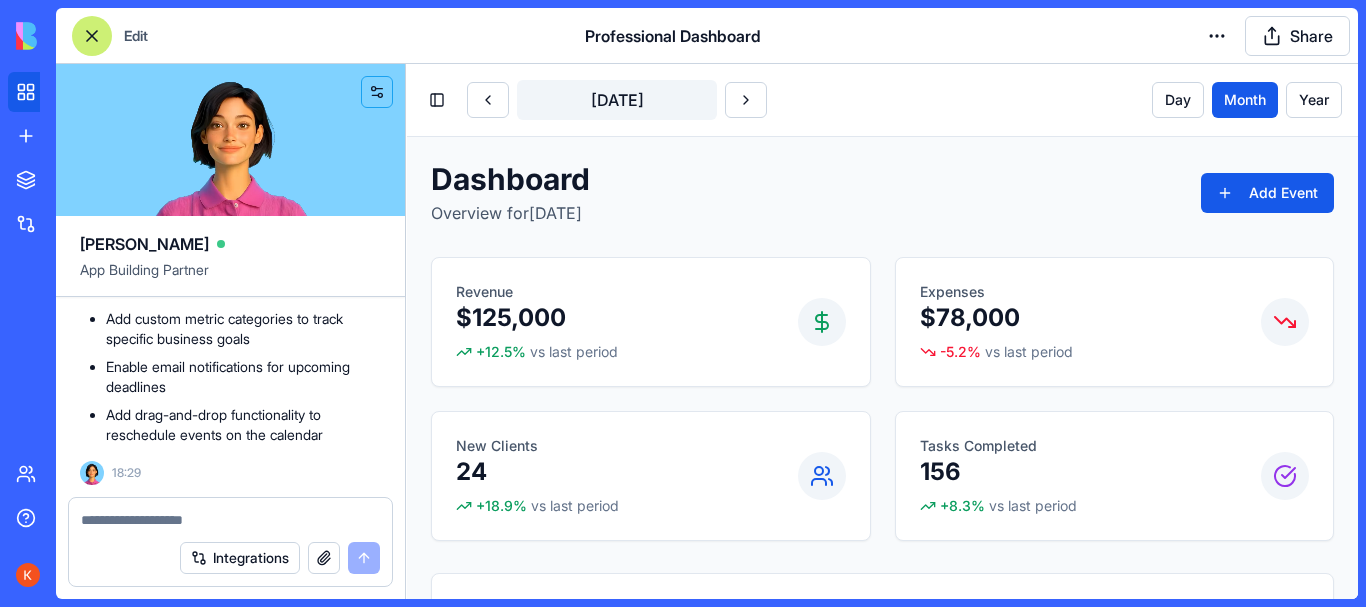 click on "My Apps" at bounding box center (48, 92) 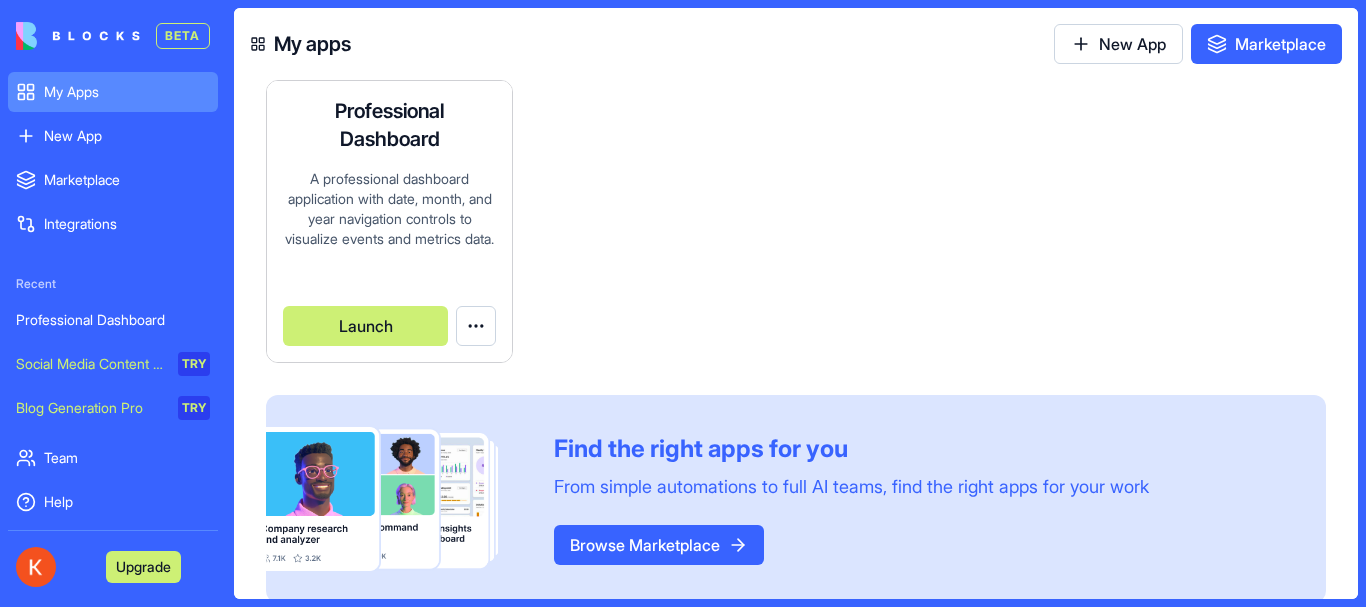 click on "BETA My Apps New App
To pick up a draggable item, press the space bar.
While dragging, use the arrow keys to move the item.
Press space again to drop the item in its new position, or press escape to cancel.
Marketplace Integrations Recent Professional Dashboard Social Media Content Generator TRY Blog Generation Pro TRY Team Help Upgrade My apps New App Marketplace Professional Dashboard A professional dashboard application with date, month, and year navigation controls to visualize events and metrics data. by KDK ENTERPRISES Launch
To pick up a draggable item, press the space bar.
While dragging, use the arrow keys to move the item.
Press space again to drop the item in its new position, or press escape to cancel.
Find the right apps for you From simple automations to full AI teams, find the right apps for your work Browse Marketplace" at bounding box center (683, 303) 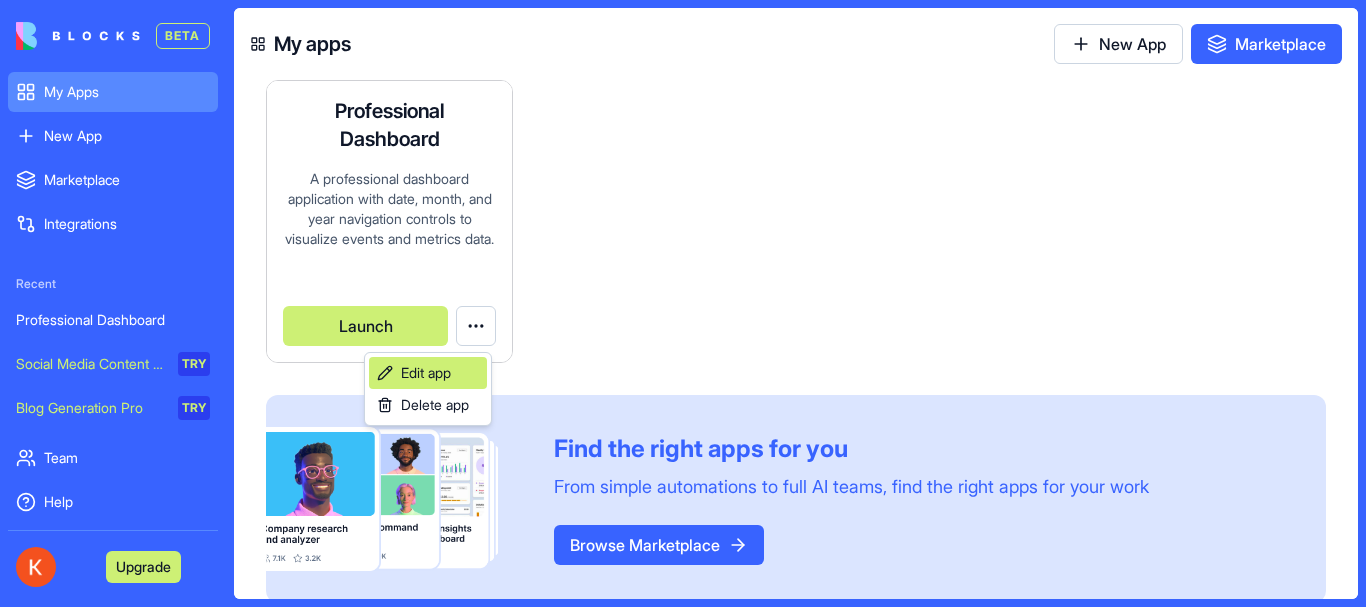 click on "Edit app" at bounding box center [428, 373] 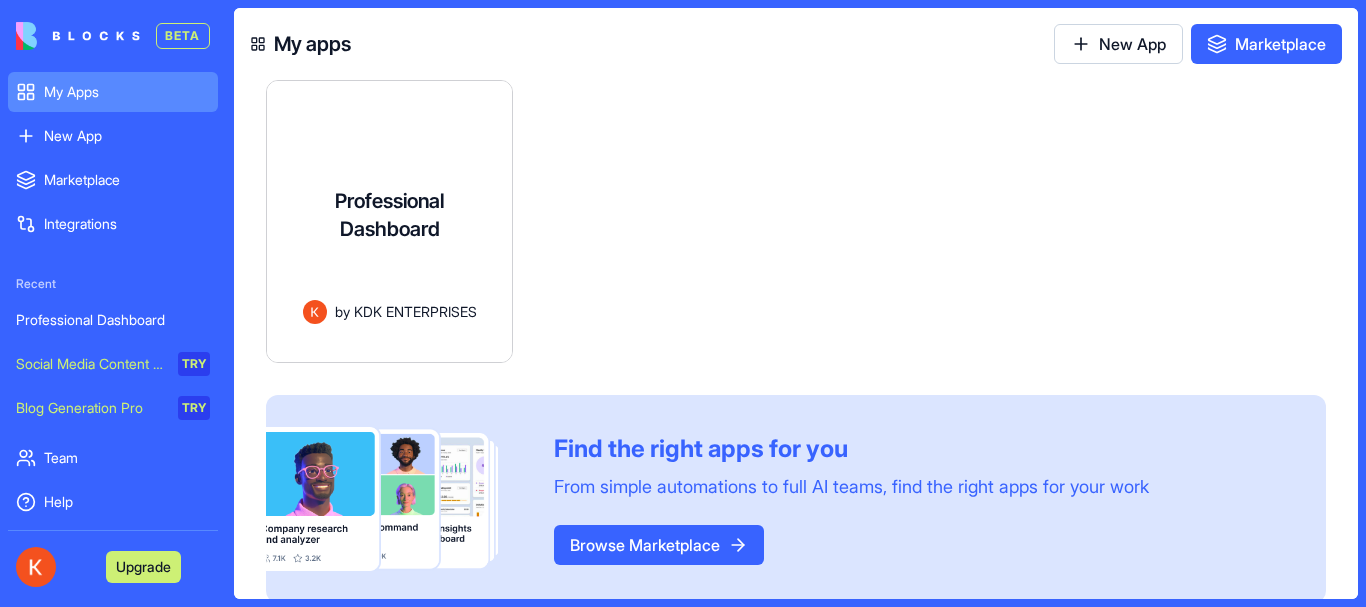 scroll, scrollTop: 13, scrollLeft: 0, axis: vertical 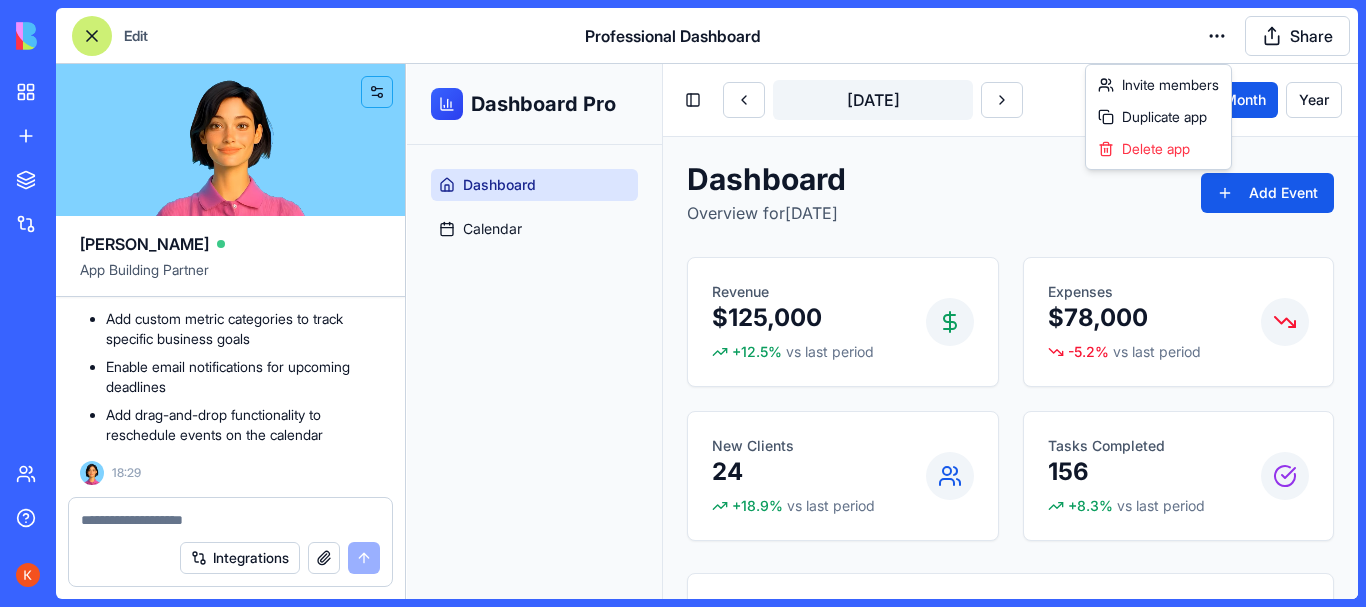 click on "My Apps New App
To pick up a draggable item, press the space bar.
While dragging, use the arrow keys to move the item.
Press space again to drop the item in its new position, or press escape to cancel.
Marketplace Integrations Team Help Edit Professional Dashboard Share [PERSON_NAME] App Building Partner Professional dashboard
Undo 18:25 🚀 Professional Dashboard Coming Up!
Hey there! I'm [PERSON_NAME], and I'll be creating a sleek professional dashboard for you. This will be a clean, organized space to visualize important data and metrics at a glance!
Let me ask a few quick questions to make sure I build exactly what you need:
What kind of data would you like to display on your dashboard? (Business metrics, project management, personal goals, etc.)
Who will be using this dashboard? Just you, or will others need access too?
Any specific features you'd like included? (Charts, tables, task lists, etc.)
18:25 date, Month and Year click bottom
Undo 18:26 🗓️ Date Dashboard Coming Right Up!" at bounding box center [683, 303] 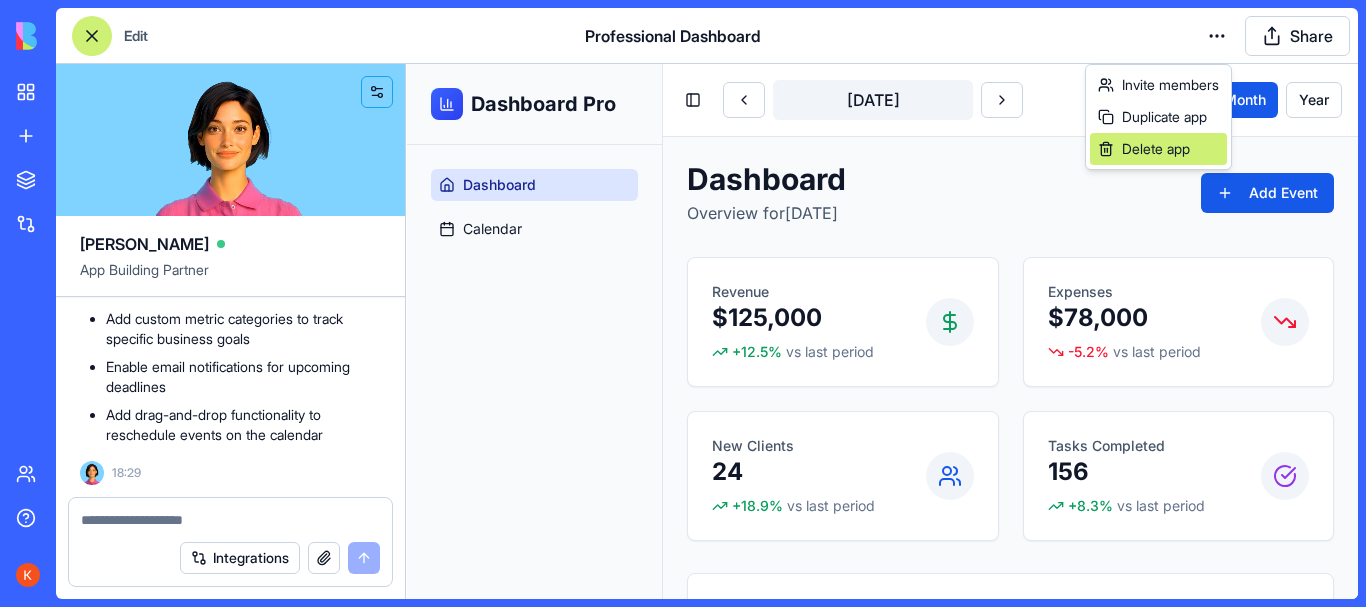 click on "Delete app" at bounding box center (1156, 149) 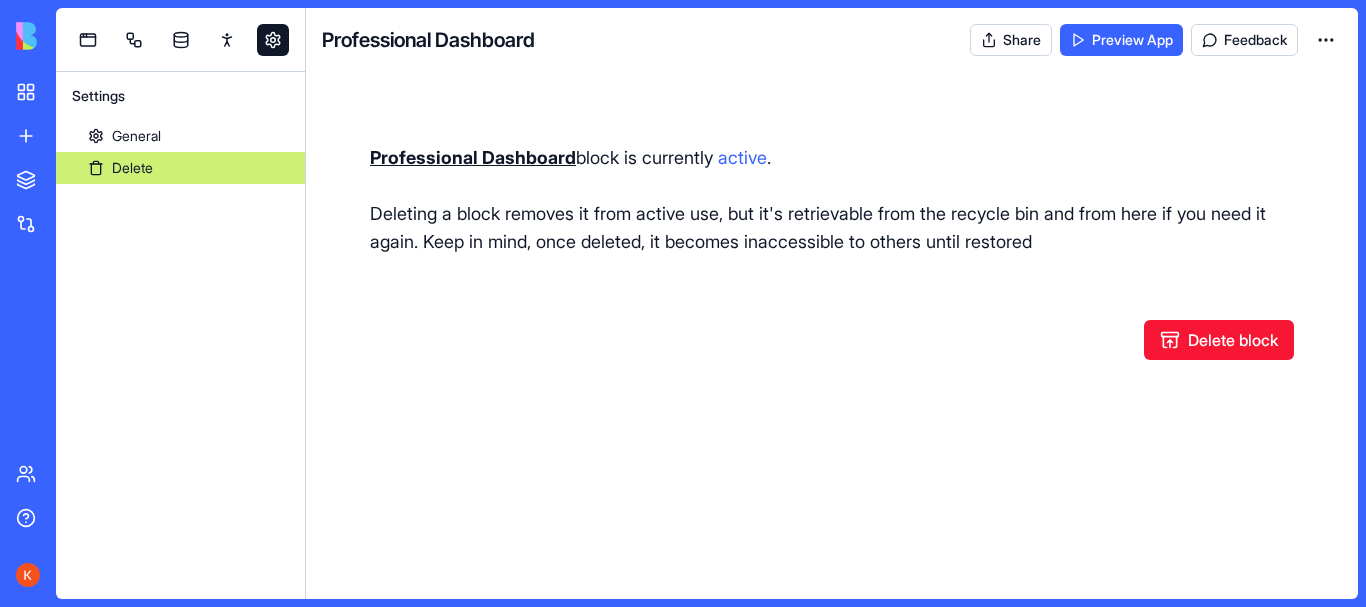 click on "Delete block" at bounding box center [1219, 340] 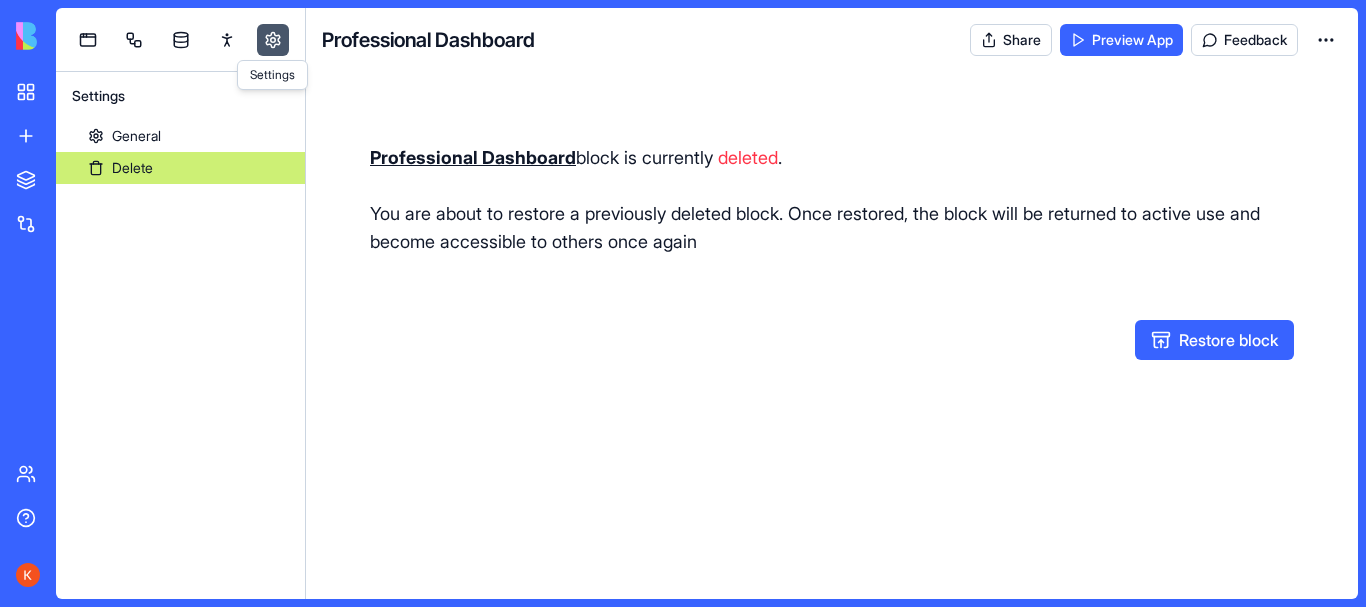 click at bounding box center [273, 40] 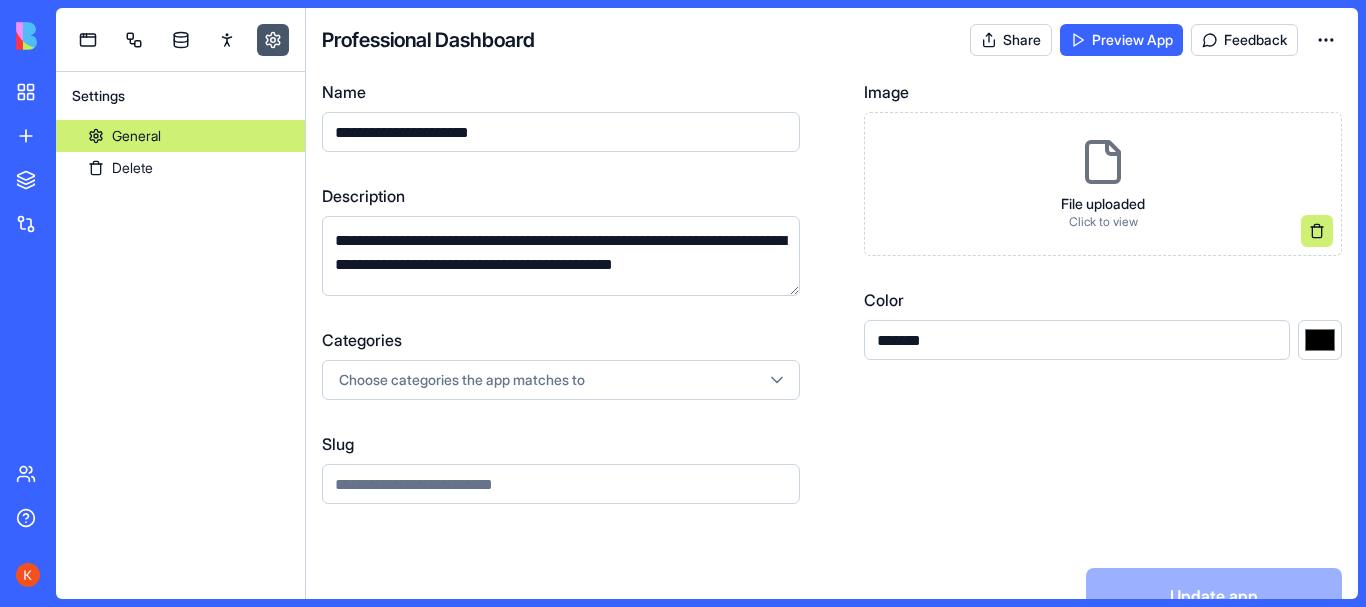 click at bounding box center (273, 40) 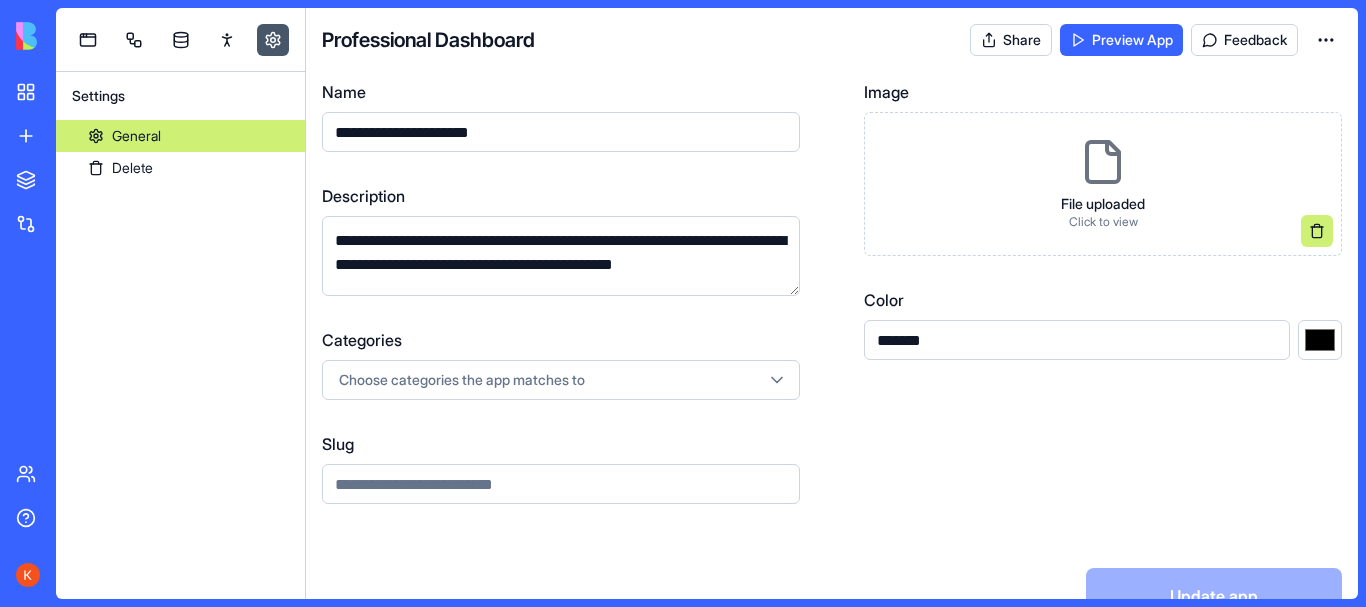 click at bounding box center (273, 40) 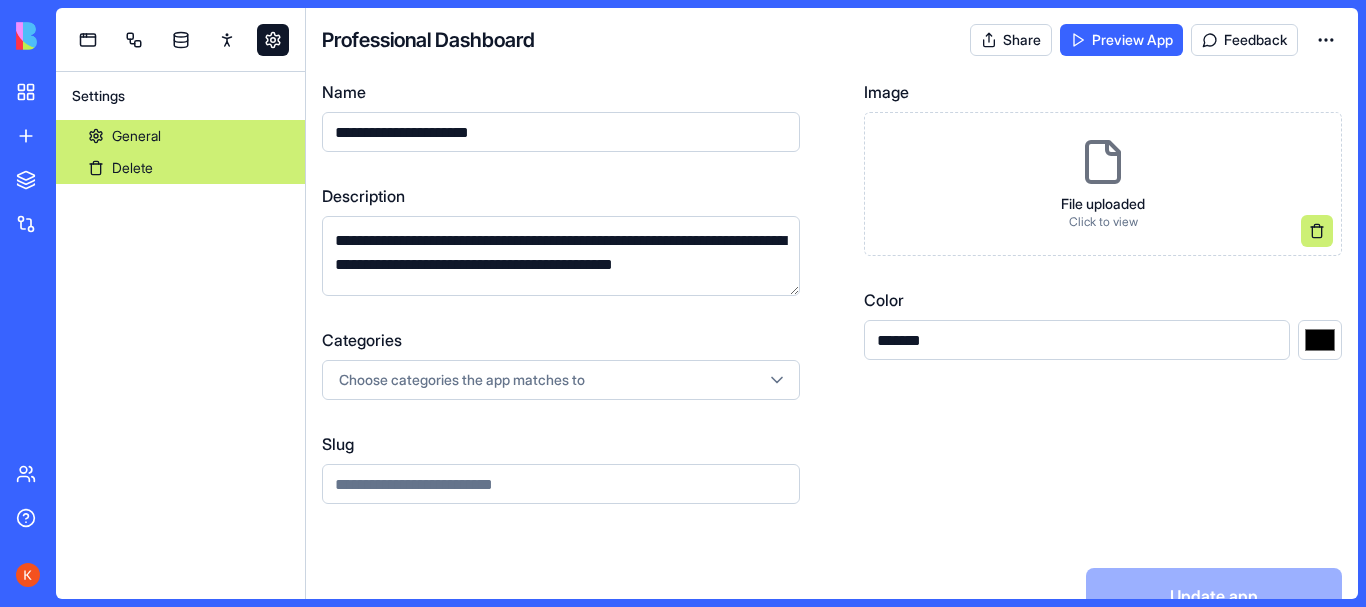 click on "Delete" at bounding box center (180, 168) 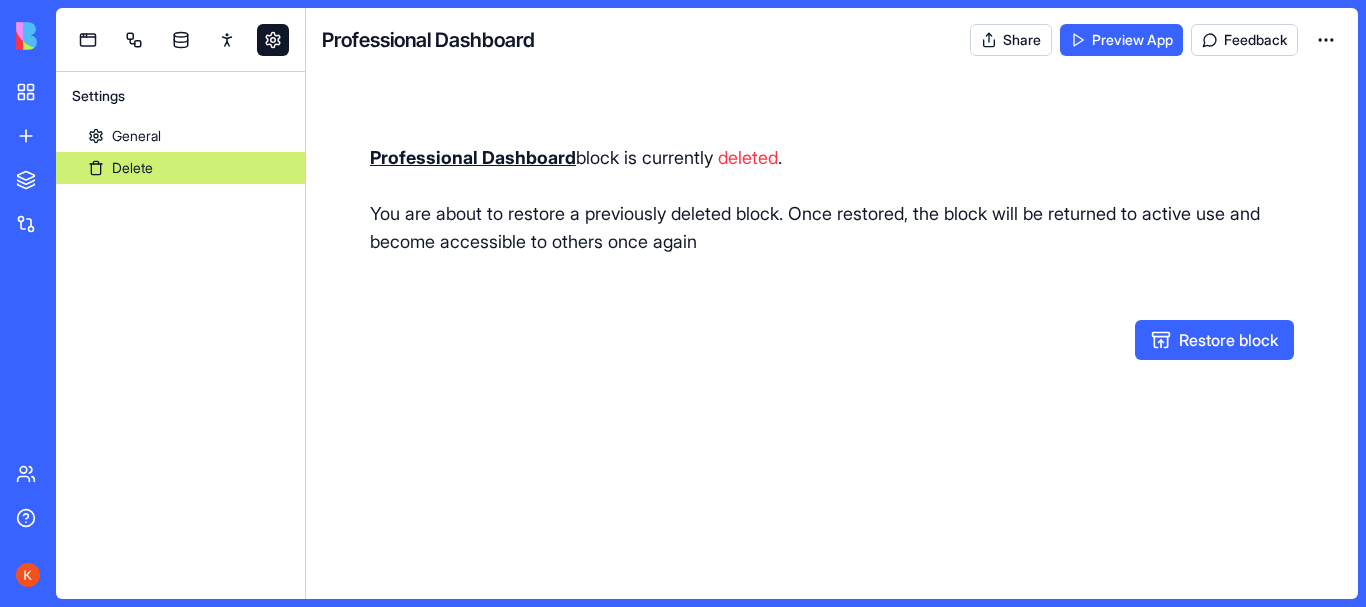 click on "My Apps New App
To pick up a draggable item, press the space bar.
While dragging, use the arrow keys to move the item.
Press space again to drop the item in its new position, or press escape to cancel.
Marketplace Integrations Team Help Settings General Delete Professional Dashboard Share Preview App Feedback Professional Dashboard  block is currently   deleted . You are about to restore a previously deleted block. Once restored, the block will be returned to active use and become accessible to others once again Restore block
To pick up a draggable item, press the space bar.
While dragging, use the arrow keys to move the item.
Press space again to drop the item in its new position, or press escape to cancel." at bounding box center (683, 303) 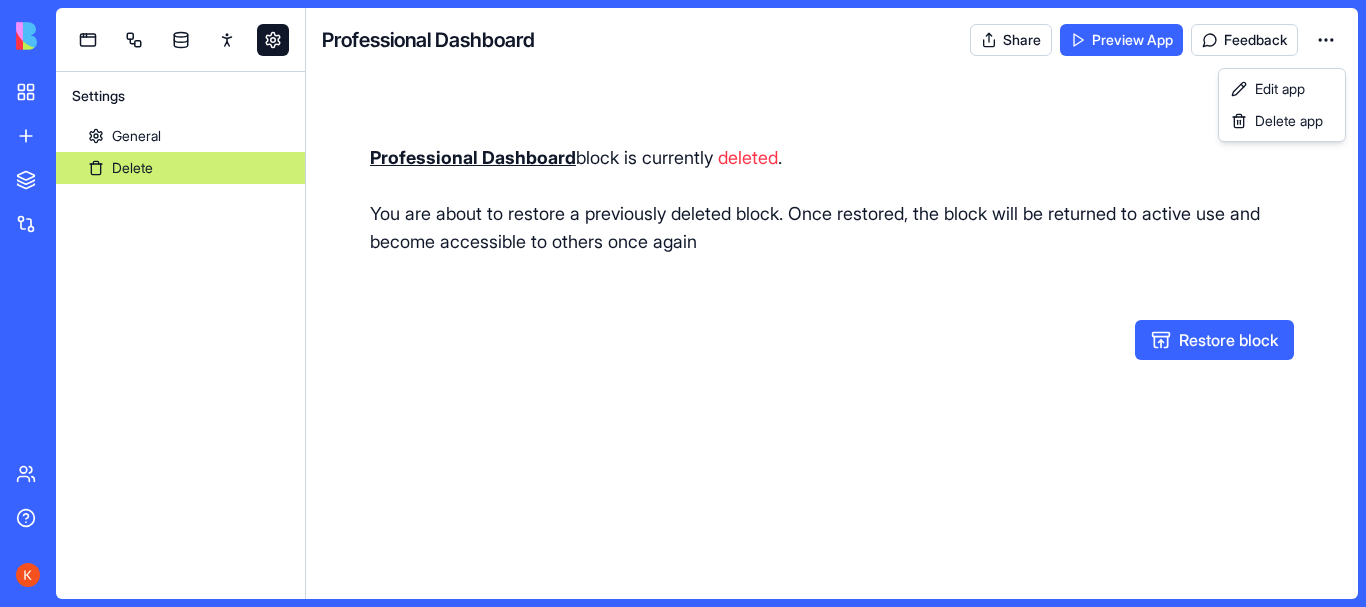 click on "My Apps New App
To pick up a draggable item, press the space bar.
While dragging, use the arrow keys to move the item.
Press space again to drop the item in its new position, or press escape to cancel.
Marketplace Integrations Team Help Settings General Delete Professional Dashboard Share Preview App Feedback Professional Dashboard  block is currently   deleted . You are about to restore a previously deleted block. Once restored, the block will be returned to active use and become accessible to others once again Restore block
To pick up a draggable item, press the space bar.
While dragging, use the arrow keys to move the item.
Press space again to drop the item in its new position, or press escape to cancel.
Edit app Delete app" at bounding box center [683, 303] 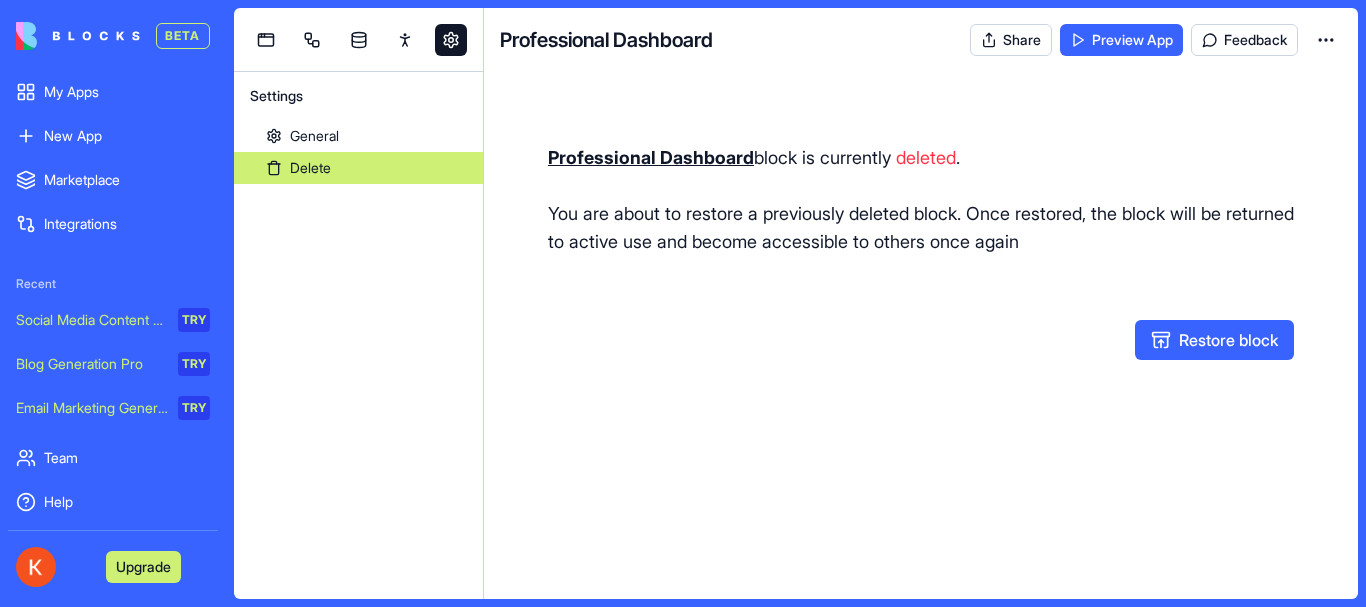 click on "BETA My Apps New App
To pick up a draggable item, press the space bar.
While dragging, use the arrow keys to move the item.
Press space again to drop the item in its new position, or press escape to cancel.
Marketplace Integrations Recent Social Media Content Generator TRY Blog Generation Pro TRY Email Marketing Generator TRY Team Help Upgrade Settings General Delete Professional Dashboard Share Preview App Feedback Professional Dashboard  block is currently   deleted . You are about to restore a previously deleted block. Once restored, the block will be returned to active use and become accessible to others once again Restore block
To pick up a draggable item, press the space bar.
While dragging, use the arrow keys to move the item.
Press space again to drop the item in its new position, or press escape to cancel." at bounding box center [683, 303] 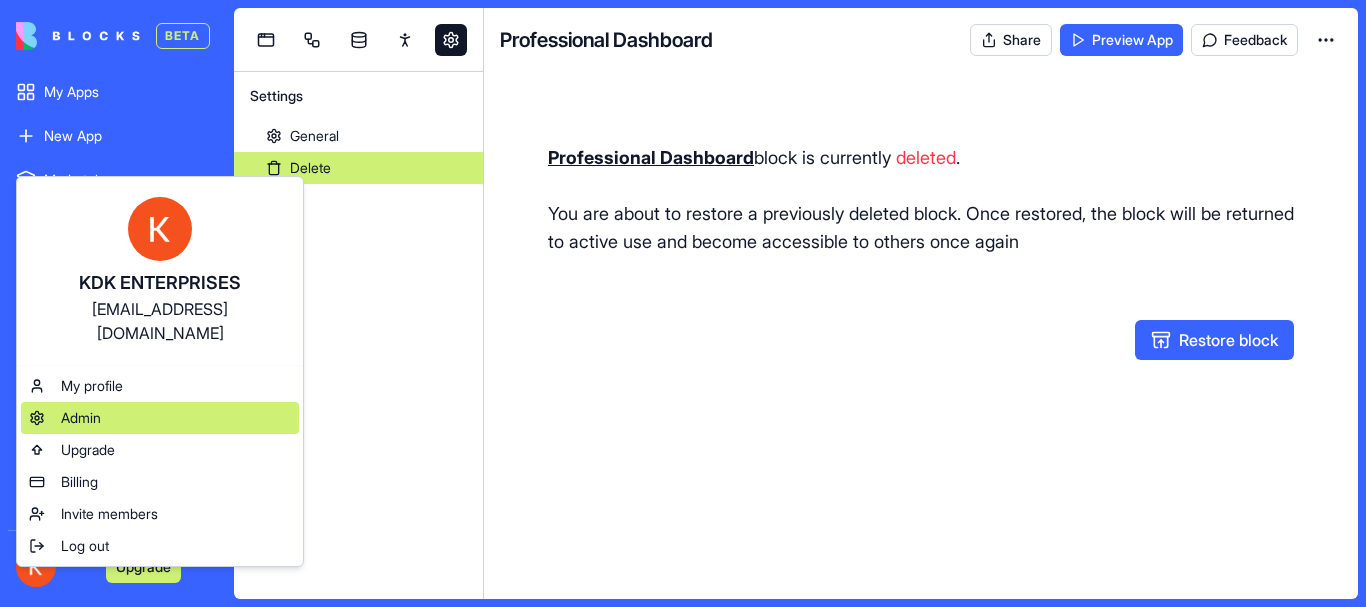 click on "Admin" at bounding box center [160, 418] 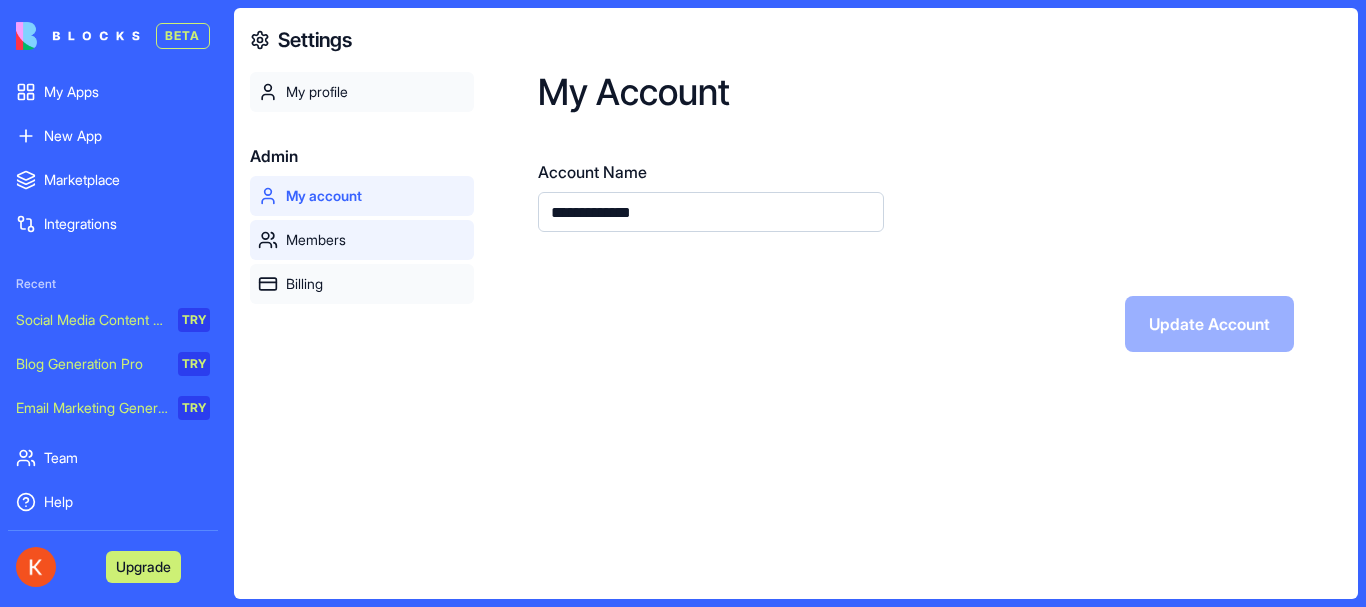 click on "Members" at bounding box center [376, 240] 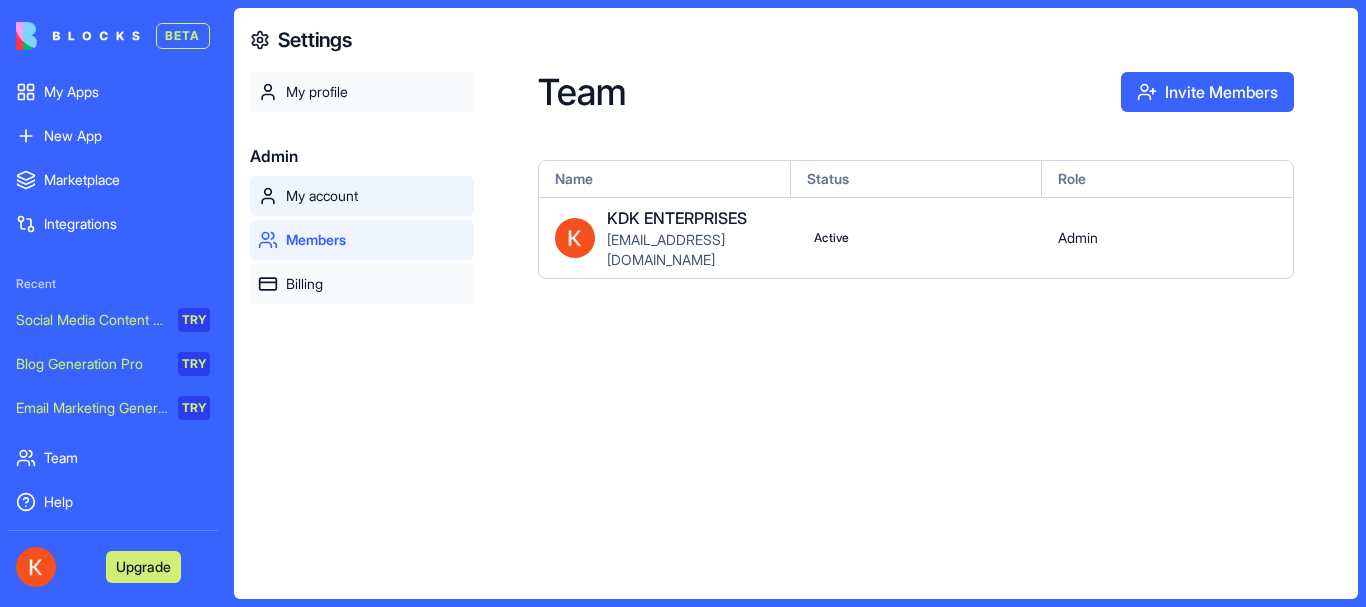 click on "My account" at bounding box center [376, 196] 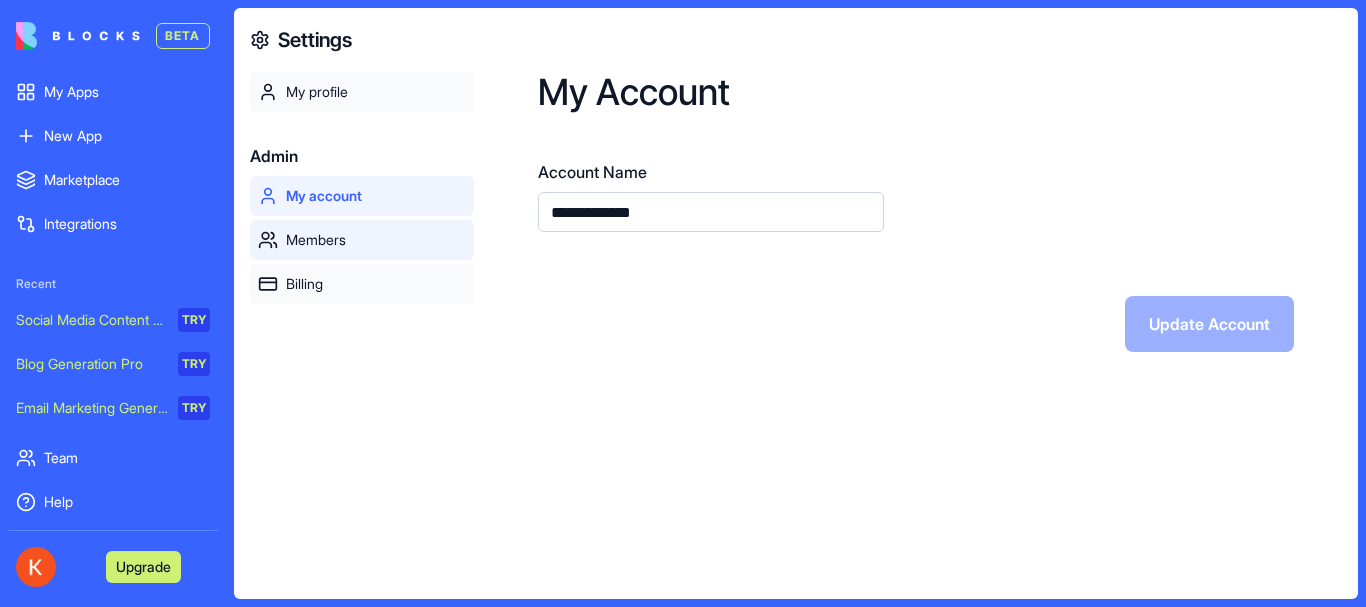 click on "Members" at bounding box center (376, 240) 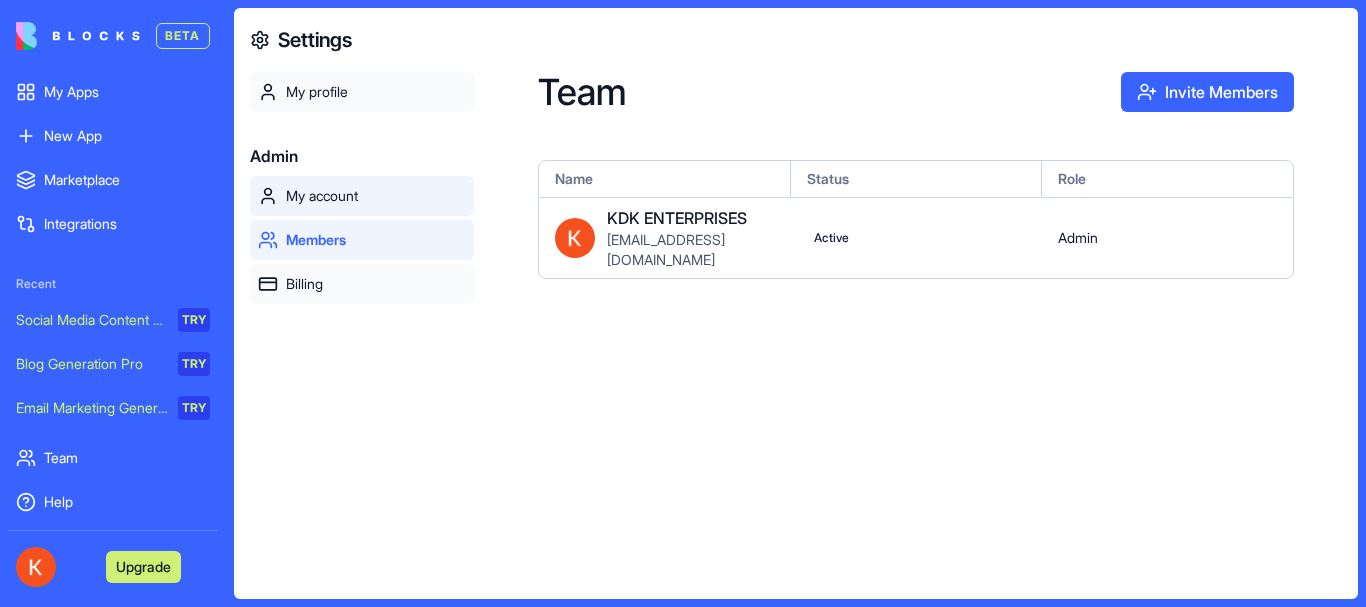 click on "My account" at bounding box center (376, 196) 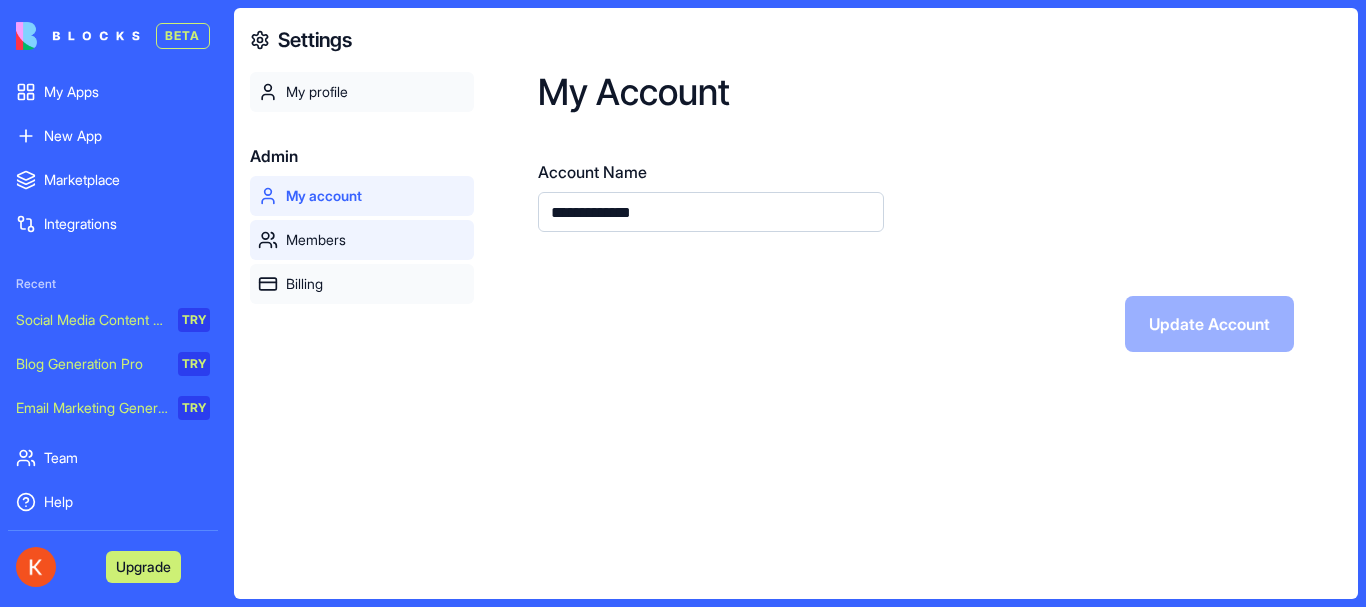 click on "Members" at bounding box center (376, 240) 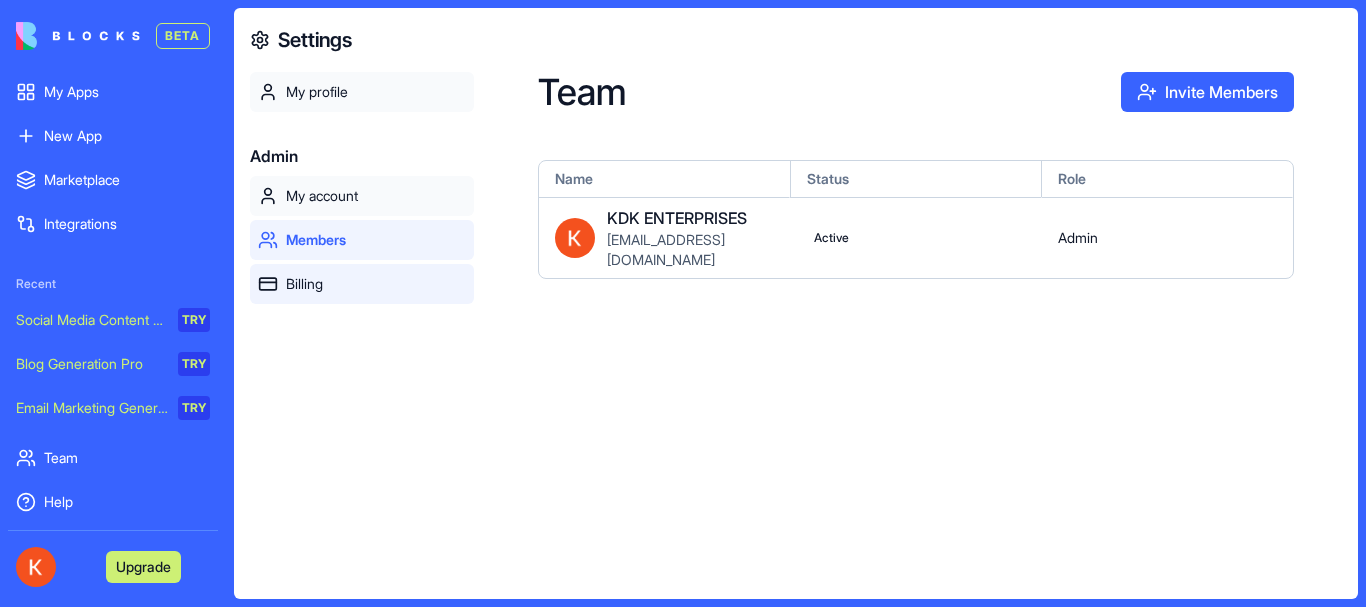 click on "Billing" at bounding box center (376, 284) 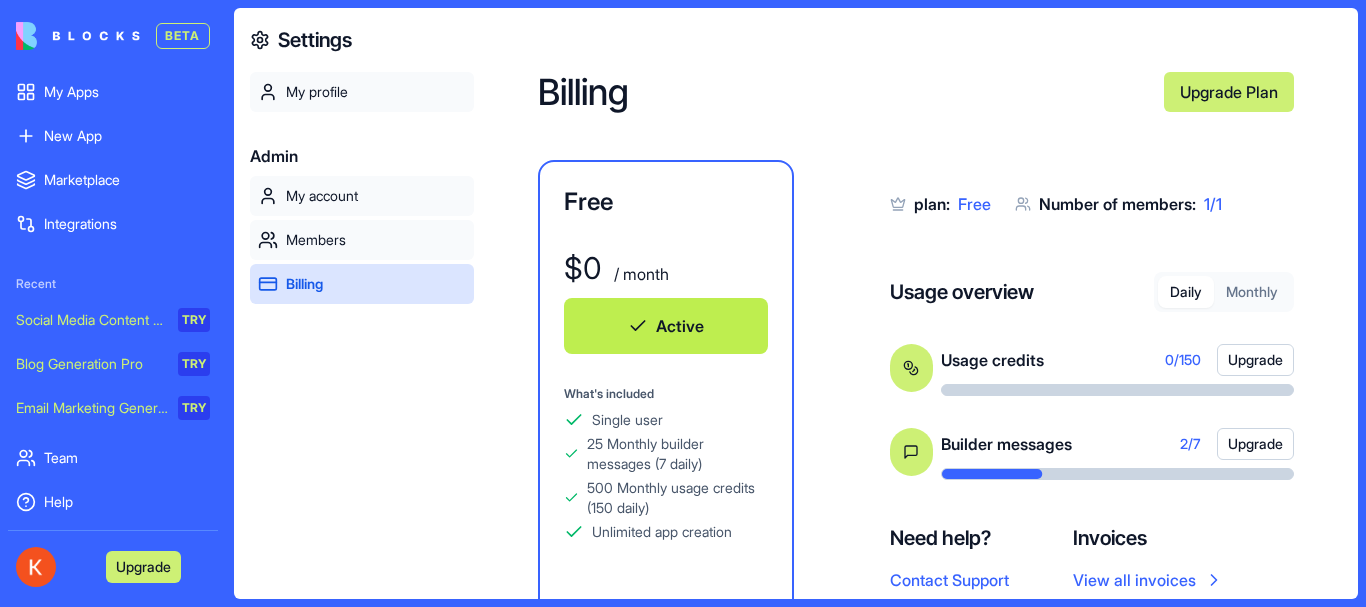 click on "My profile Admin My account Members Billing" at bounding box center (362, 367) 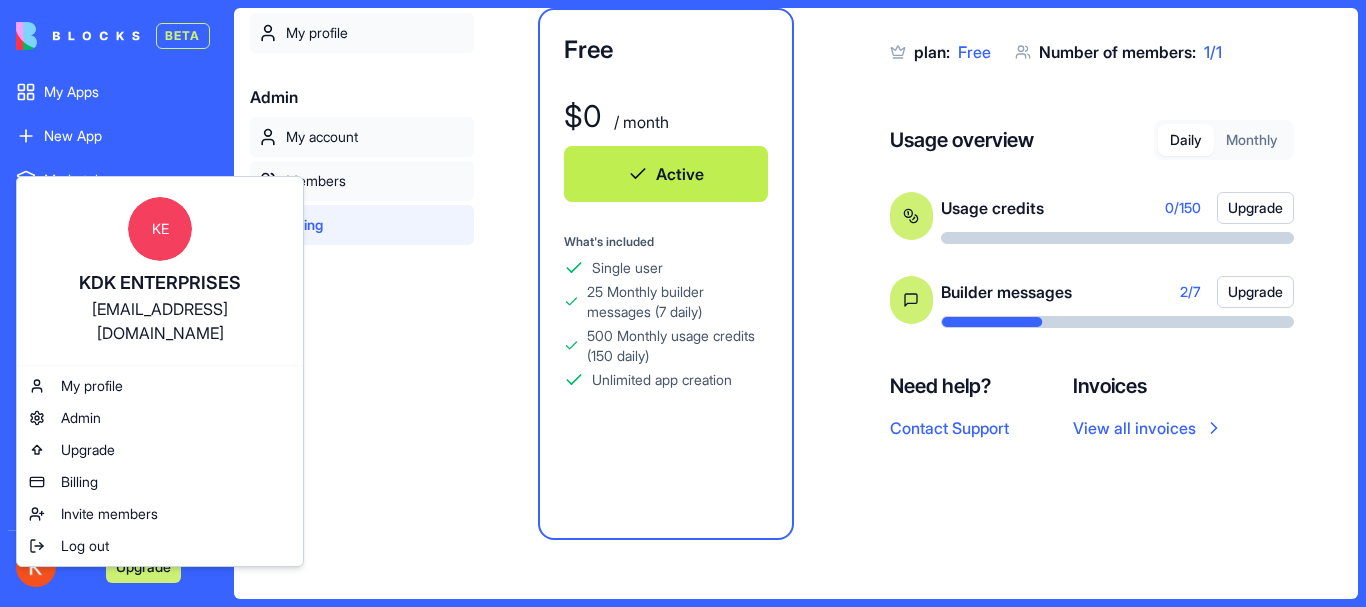 click on "BETA My Apps New App
To pick up a draggable item, press the space bar.
While dragging, use the arrow keys to move the item.
Press space again to drop the item in its new position, or press escape to cancel.
Marketplace Integrations Recent Social Media Content Generator TRY Blog Generation Pro TRY Email Marketing Generator TRY Team Help Upgrade Settings My profile Admin My account Members Billing Billing Upgrade Plan Free $ 0   / month Active What's included Single user 25 Monthly builder messages (7 daily) 500 Monthly usage credits (150 daily) Unlimited app creation plan: Free Number of members: 1  /  1 Usage overview Daily Monthly Usage credits 0  /  150 Upgrade Builder messages 2  /  7 Upgrade Need help? Contact Support Invoices View all invoices
KE KDK ENTERPRISES [EMAIL_ADDRESS][DOMAIN_NAME] My profile Admin Upgrade Billing Invite members Log out" at bounding box center (683, 303) 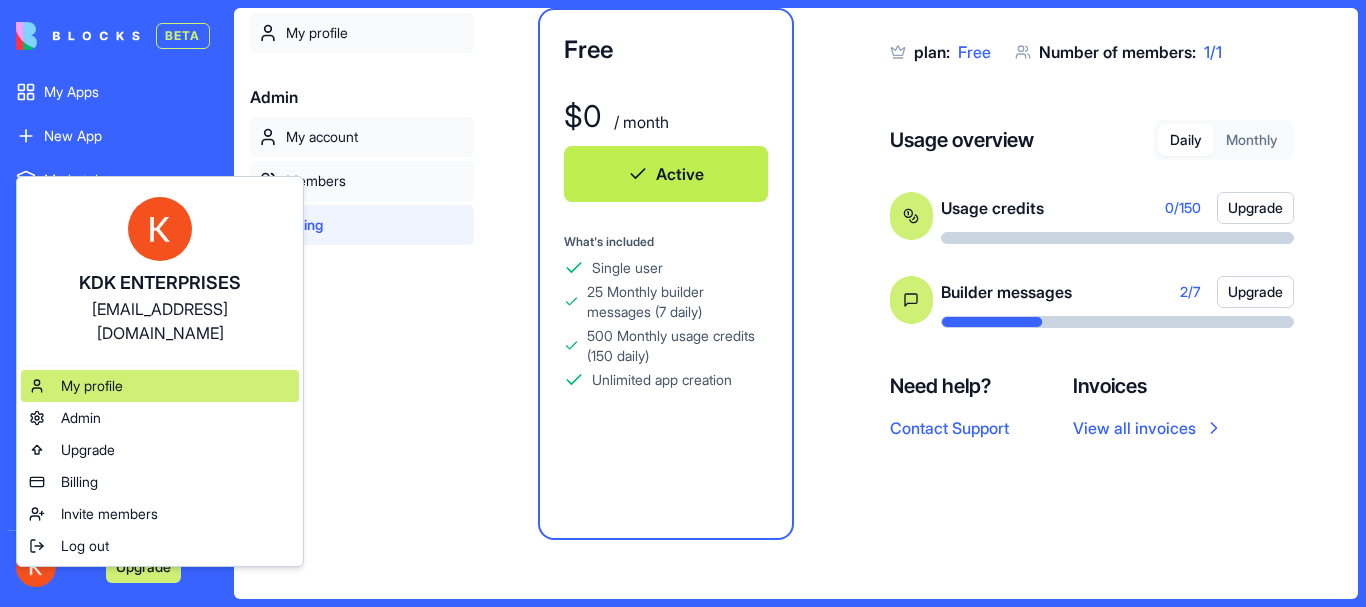 click on "My profile" at bounding box center (92, 386) 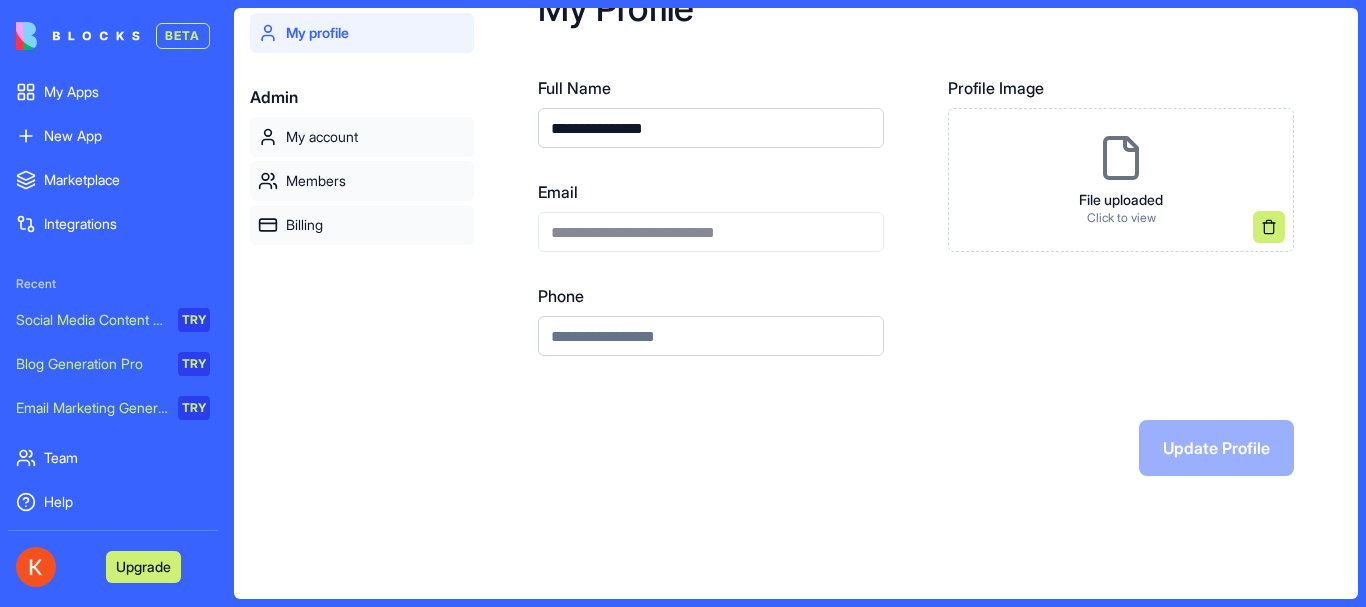 scroll, scrollTop: 0, scrollLeft: 0, axis: both 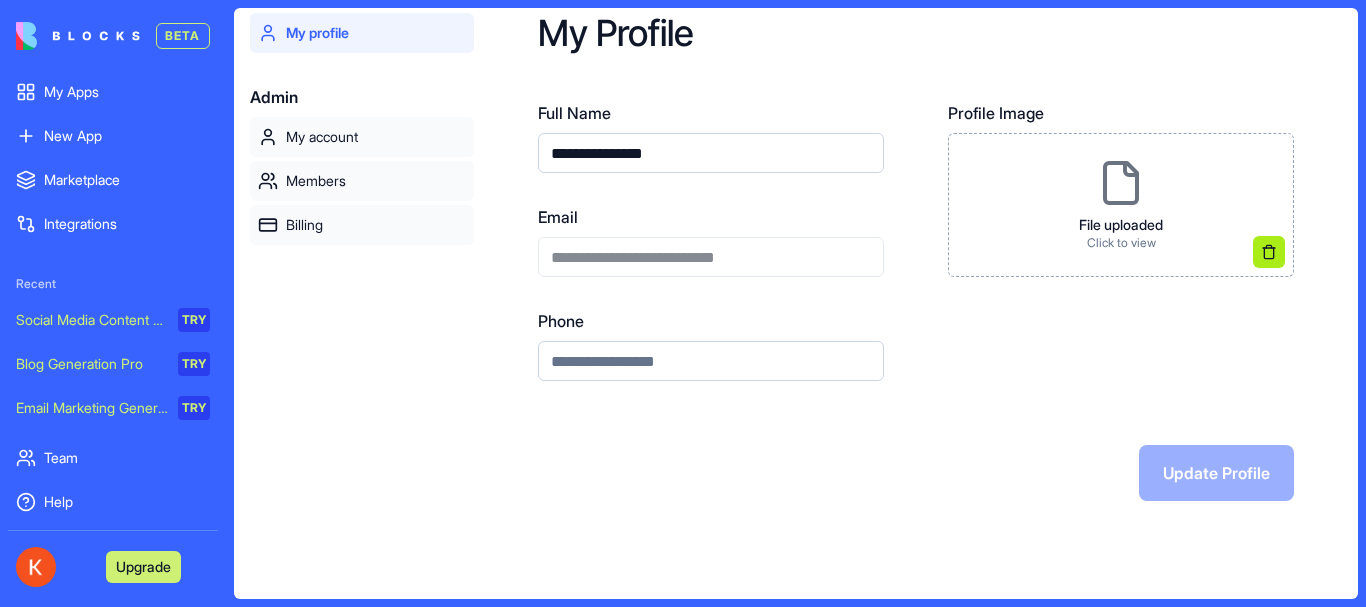 click at bounding box center [1269, 252] 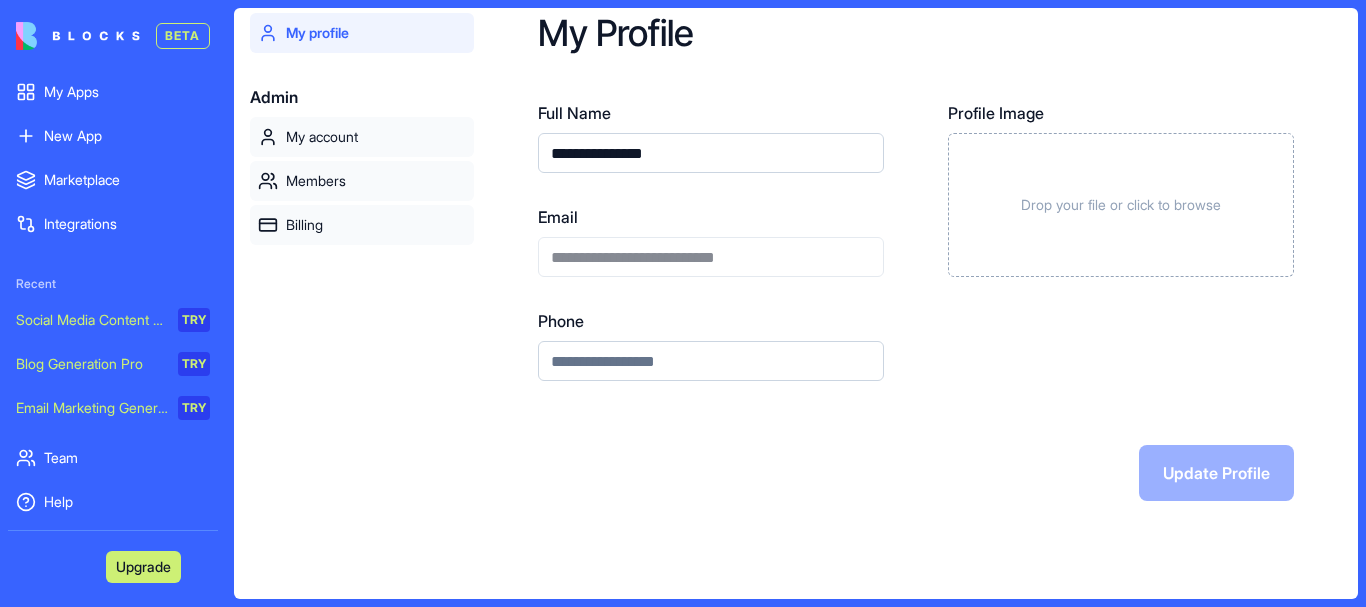 click on "Upgrade" at bounding box center (113, 564) 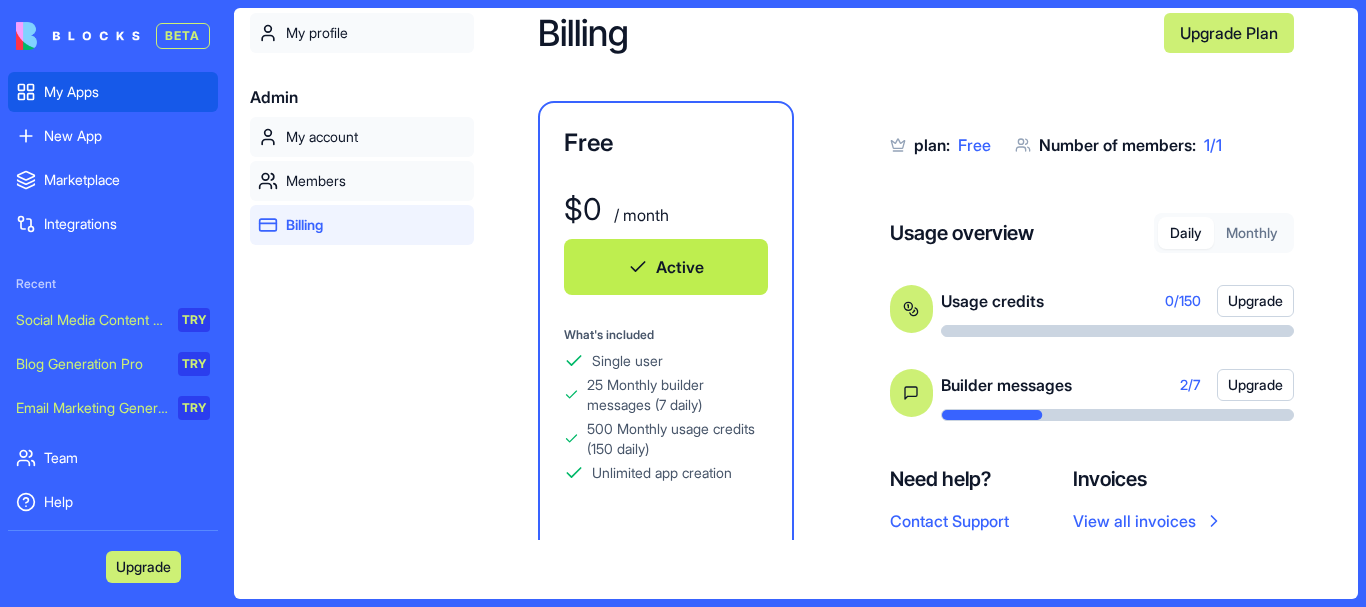 scroll, scrollTop: 93, scrollLeft: 0, axis: vertical 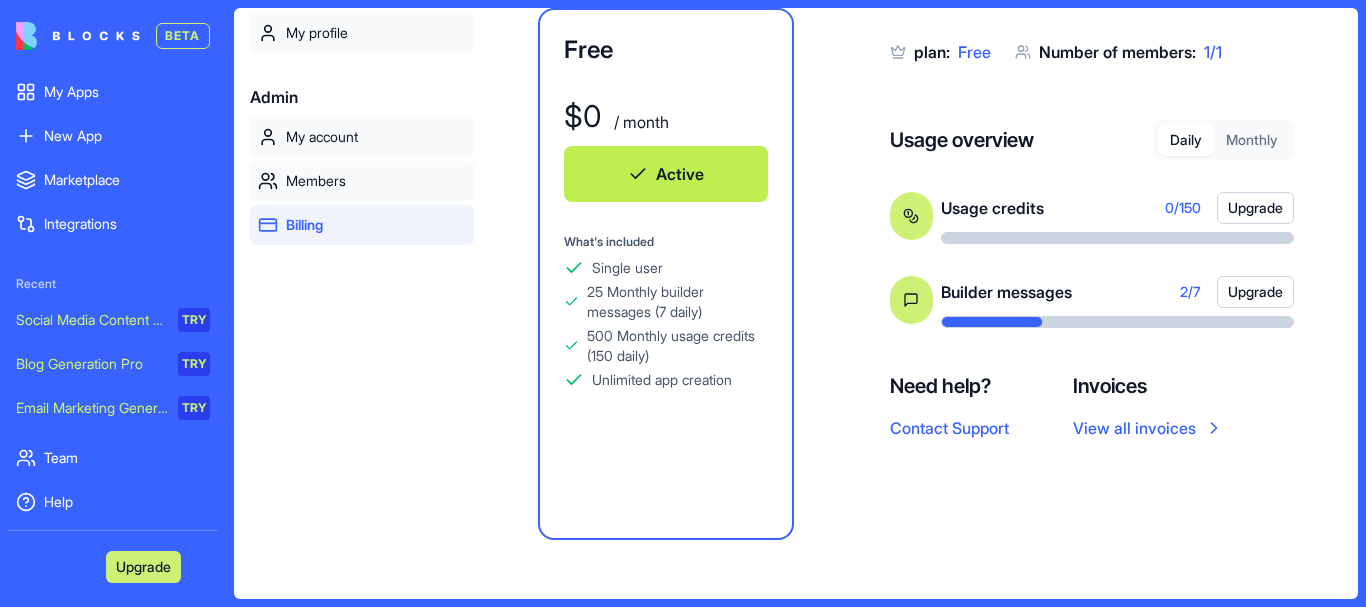 click on "BETA My Apps New App
To pick up a draggable item, press the space bar.
While dragging, use the arrow keys to move the item.
Press space again to drop the item in its new position, or press escape to cancel.
Marketplace Integrations Recent Social Media Content Generator TRY Blog Generation Pro TRY Email Marketing Generator TRY Team Help Upgrade Settings My profile Admin My account Members Billing Billing Upgrade Plan Free $ 0   / month Active What's included Single user 25 Monthly builder messages (7 daily) 500 Monthly usage credits (150 daily) Unlimited app creation plan: Free Number of members: 1  /  1 Usage overview Daily Monthly Usage credits 0  /  150 Upgrade Builder messages 2  /  7 Upgrade Need help? Contact Support Invoices View all invoices" at bounding box center [683, 303] 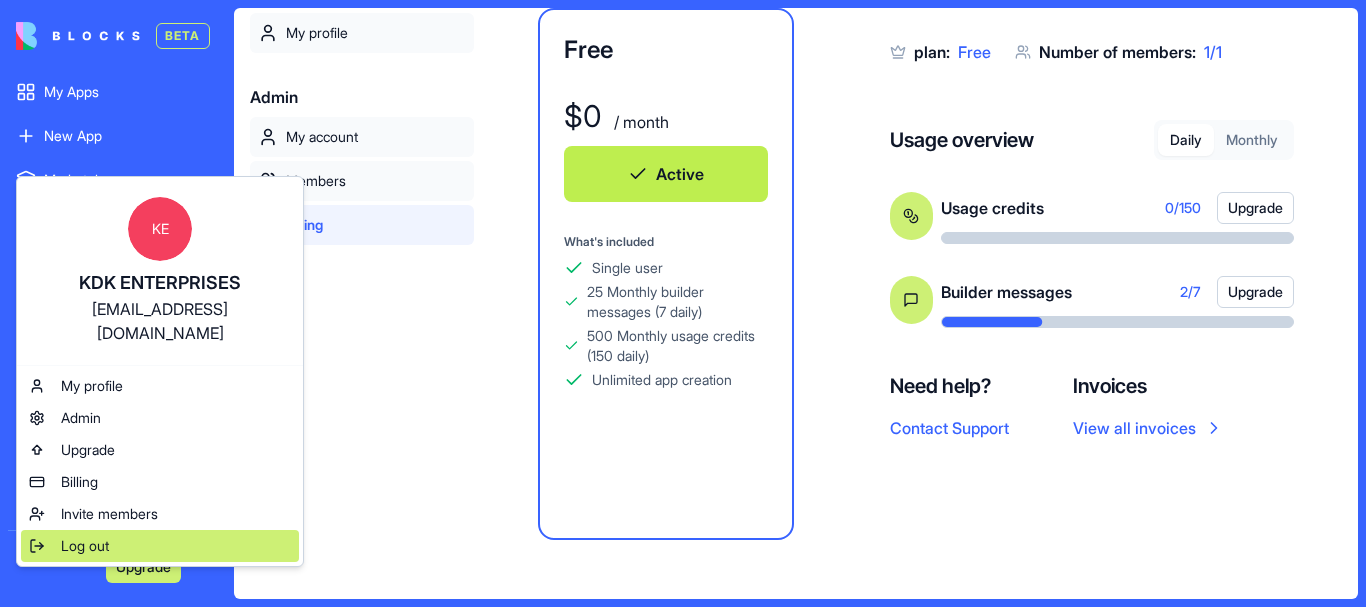 click on "Log out" at bounding box center (85, 546) 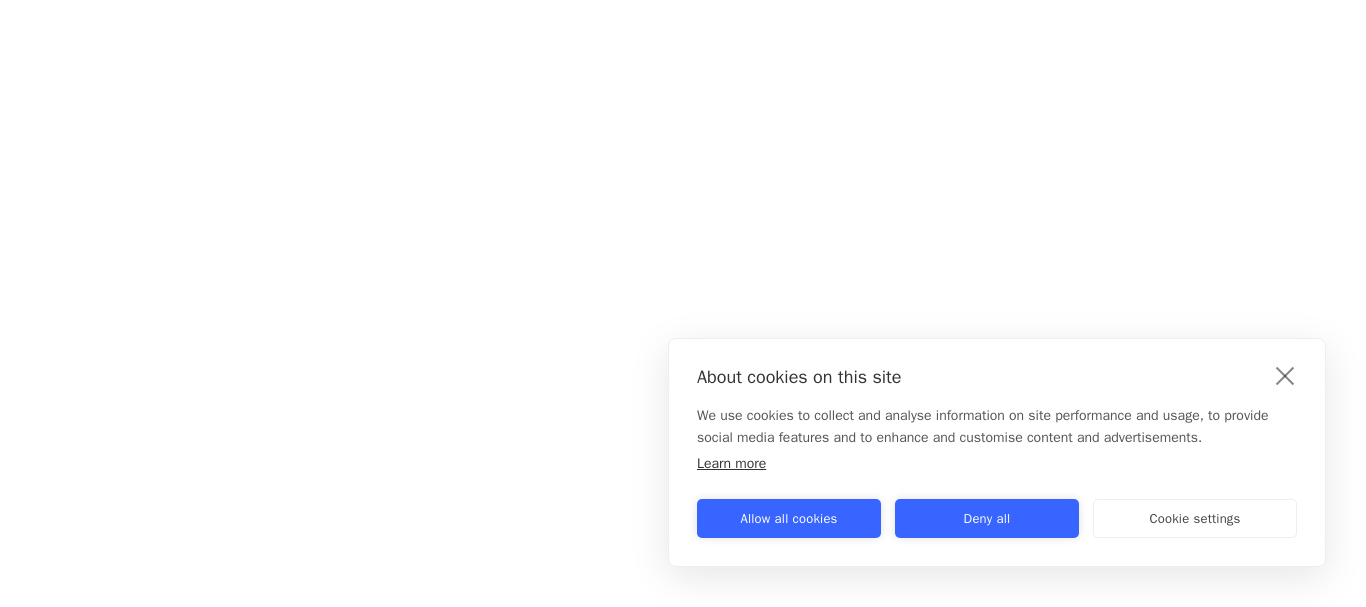 click at bounding box center [1285, 375] 